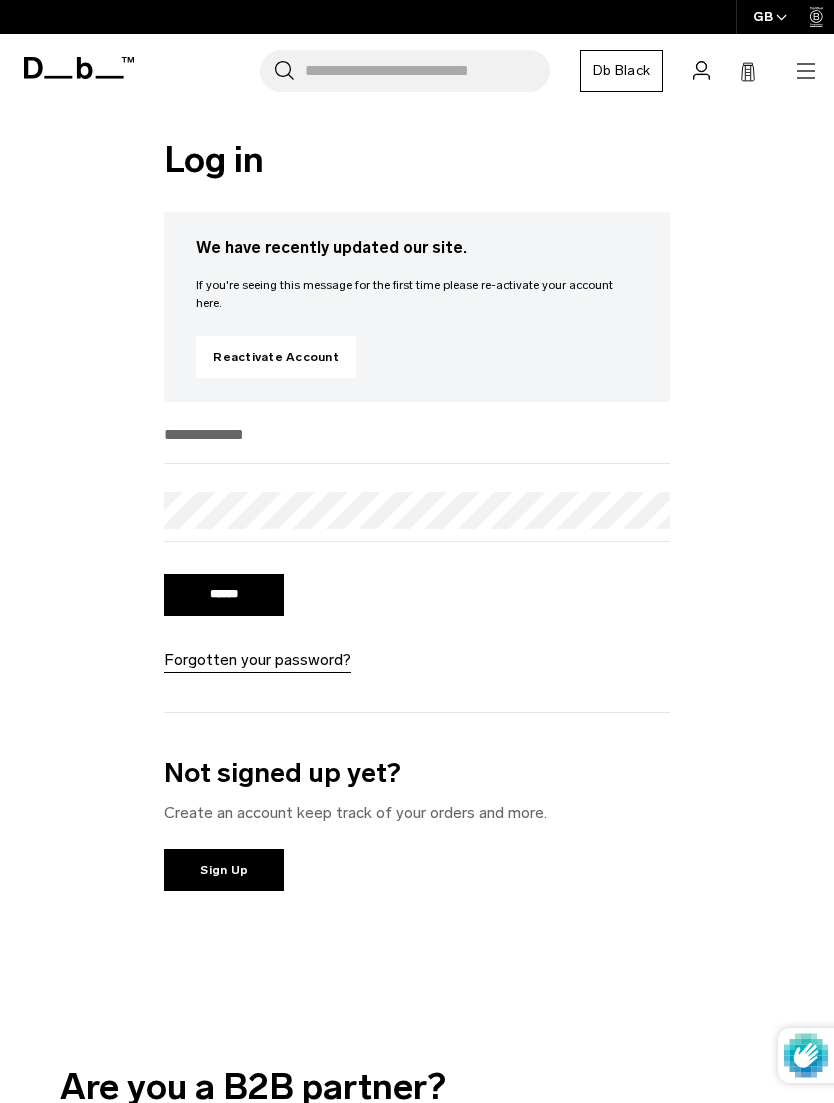scroll, scrollTop: 0, scrollLeft: 0, axis: both 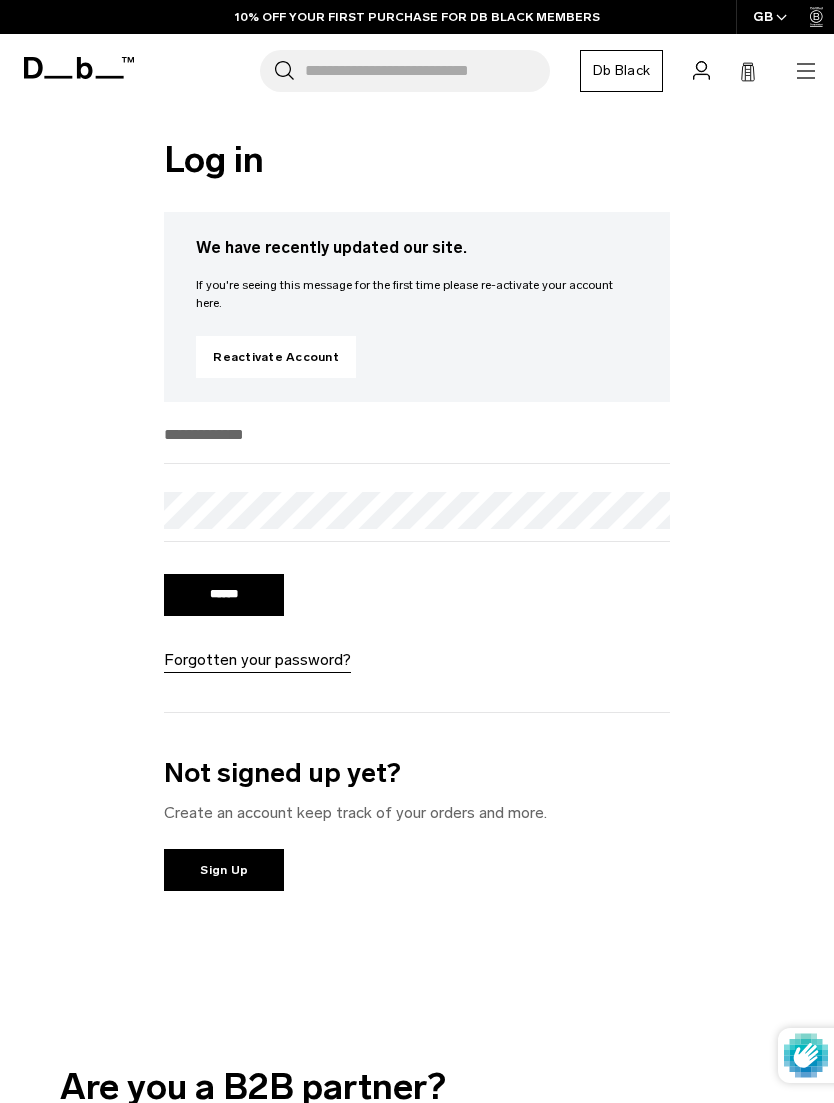 click on "Sign Up" at bounding box center [224, 870] 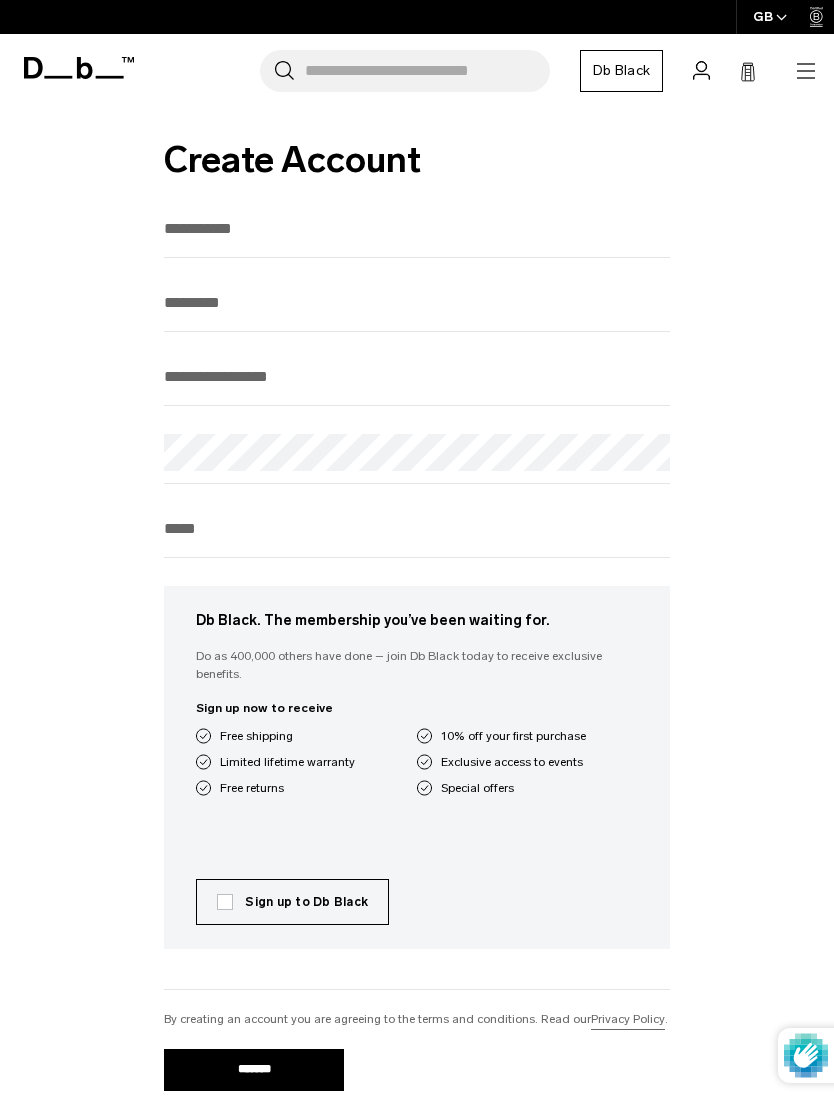 scroll, scrollTop: 0, scrollLeft: 0, axis: both 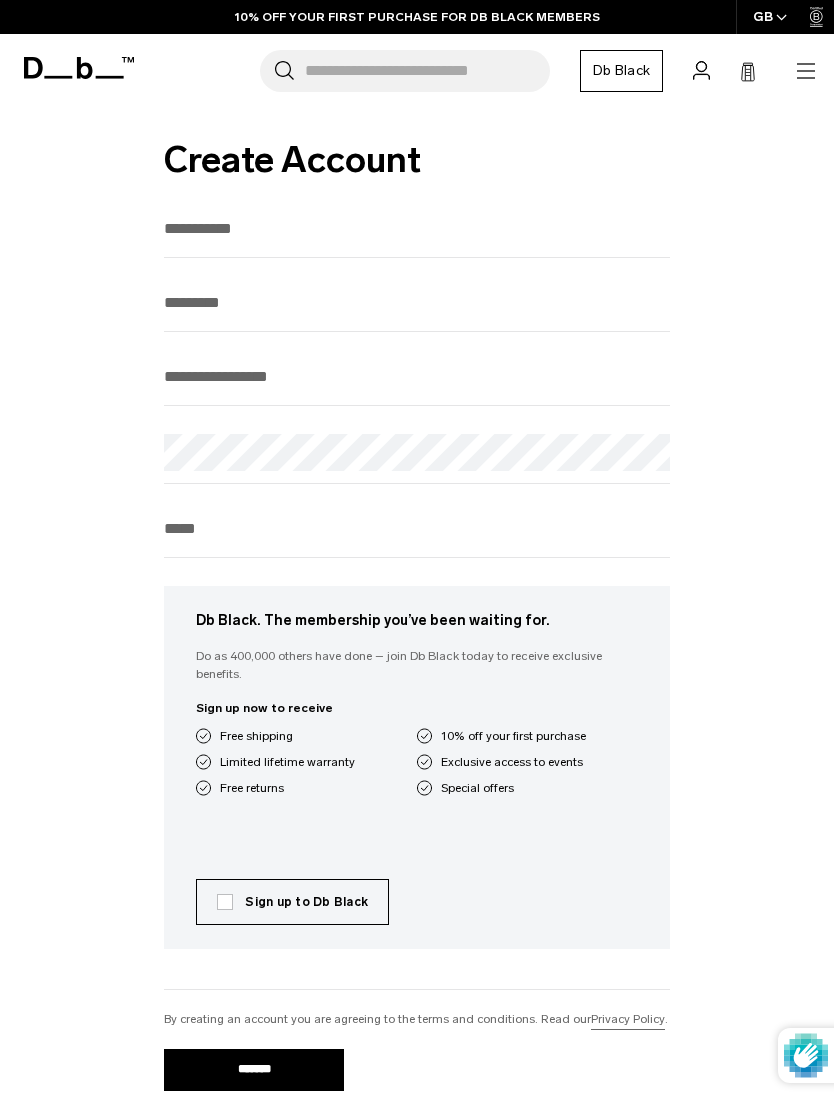 click at bounding box center (417, 228) 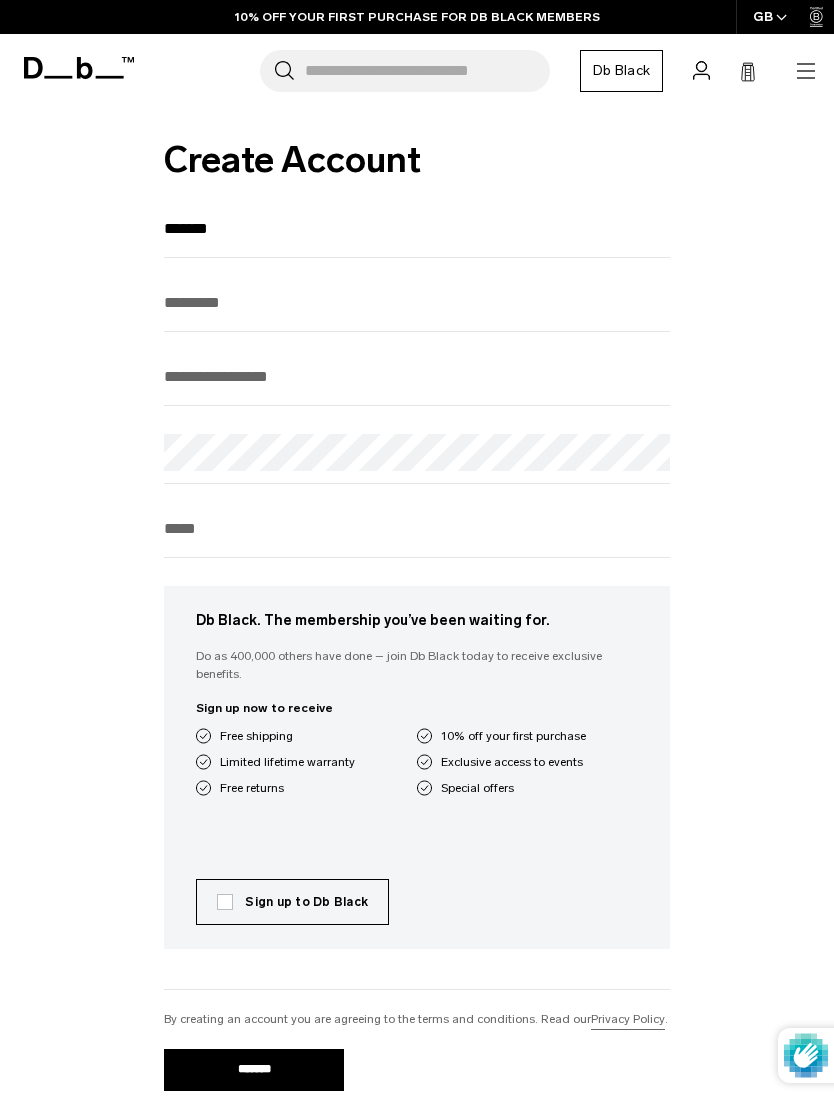 type on "*******" 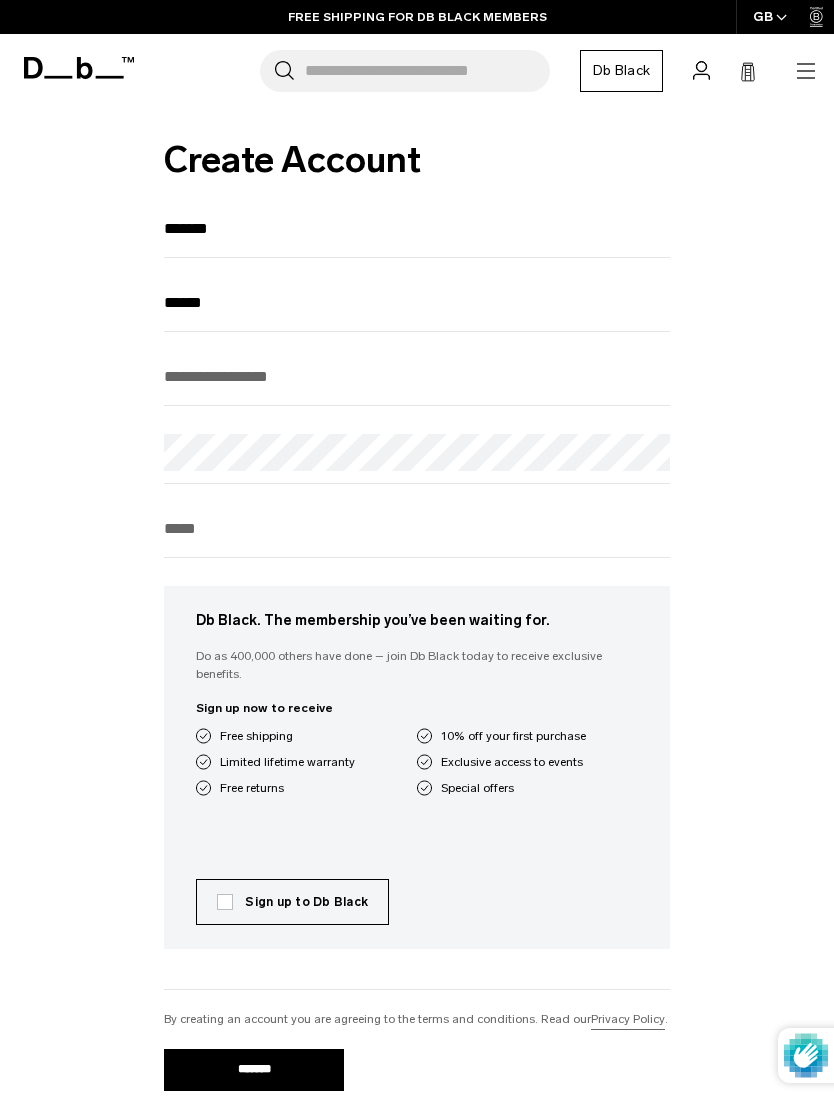 type on "******" 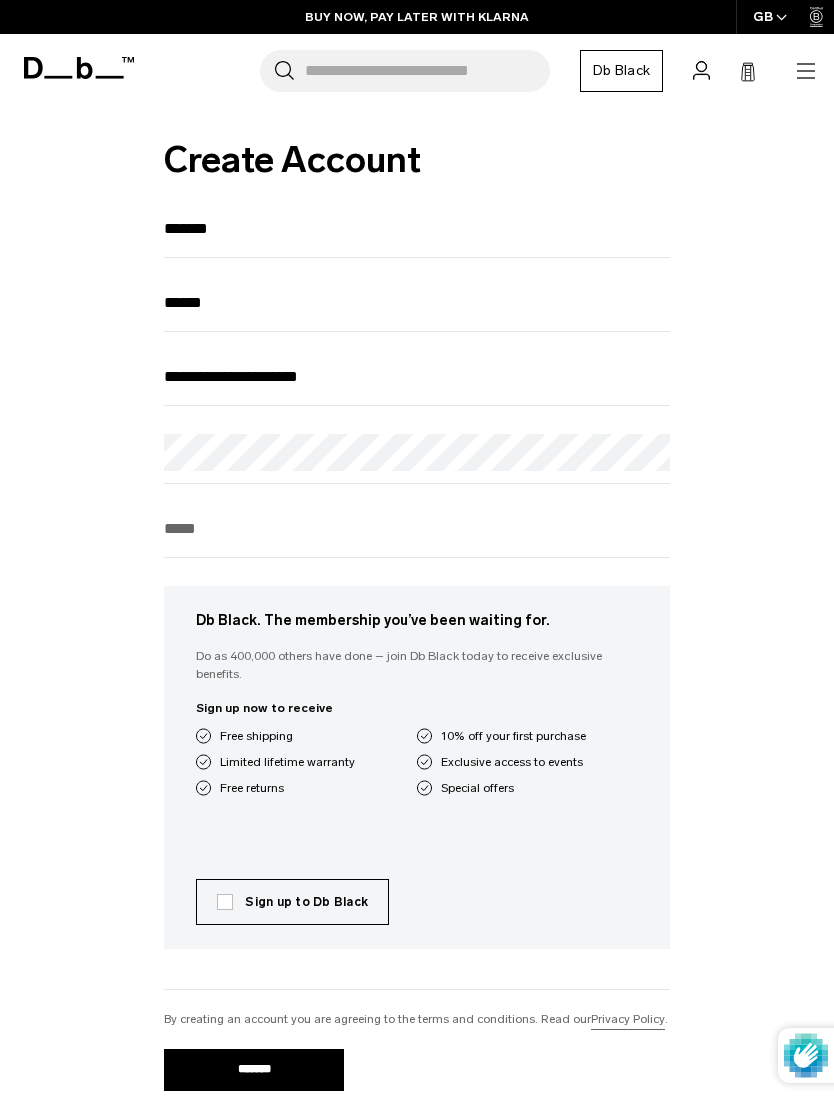 type on "**********" 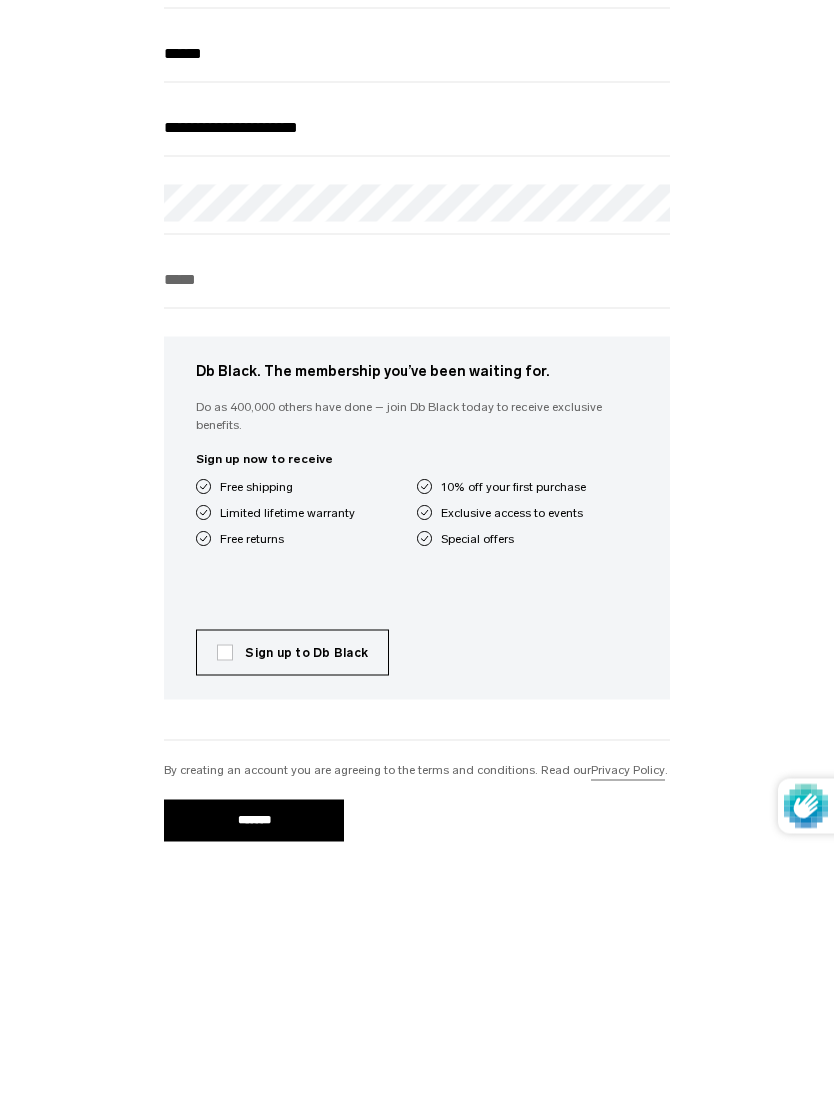 click at bounding box center [417, 528] 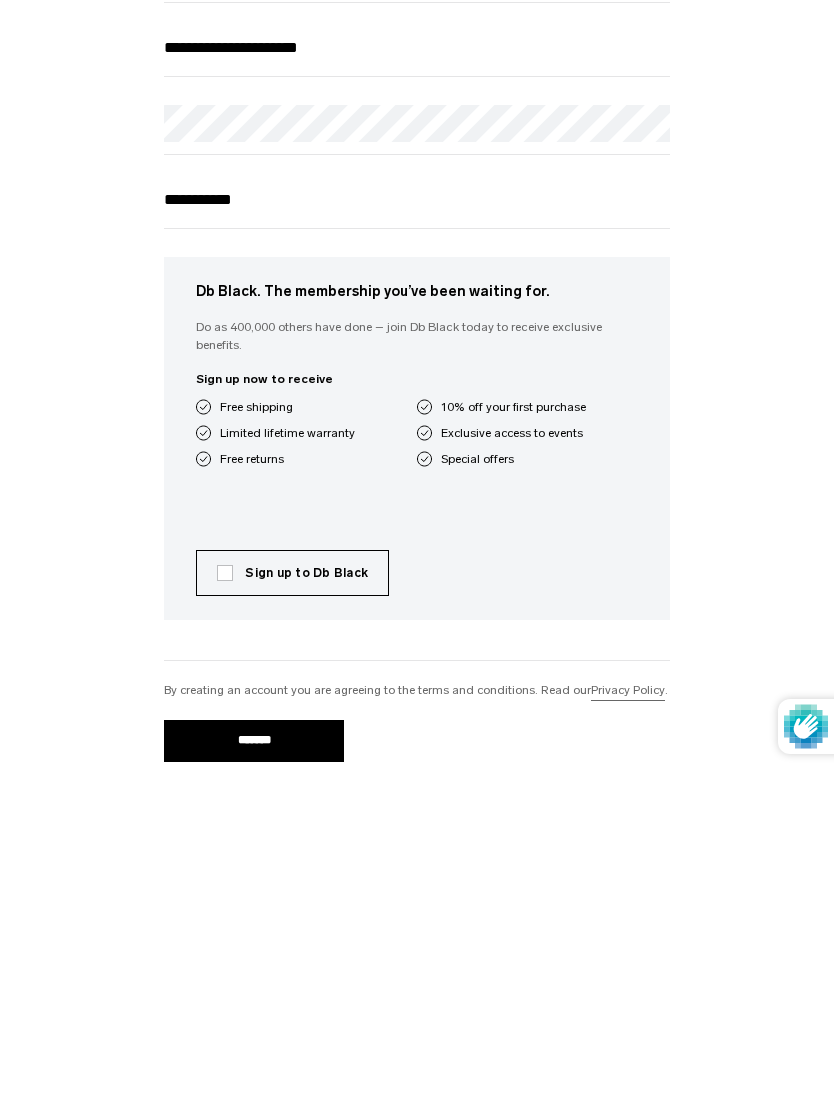 scroll, scrollTop: 210, scrollLeft: 0, axis: vertical 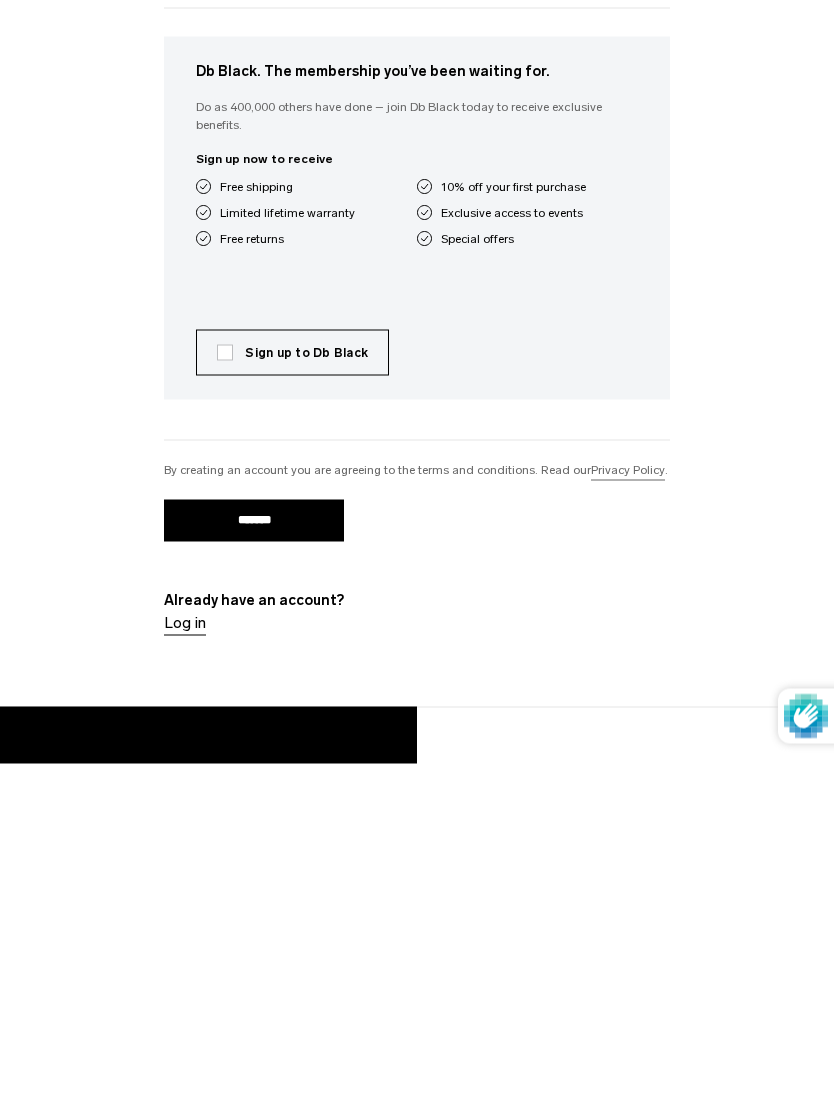 type on "**********" 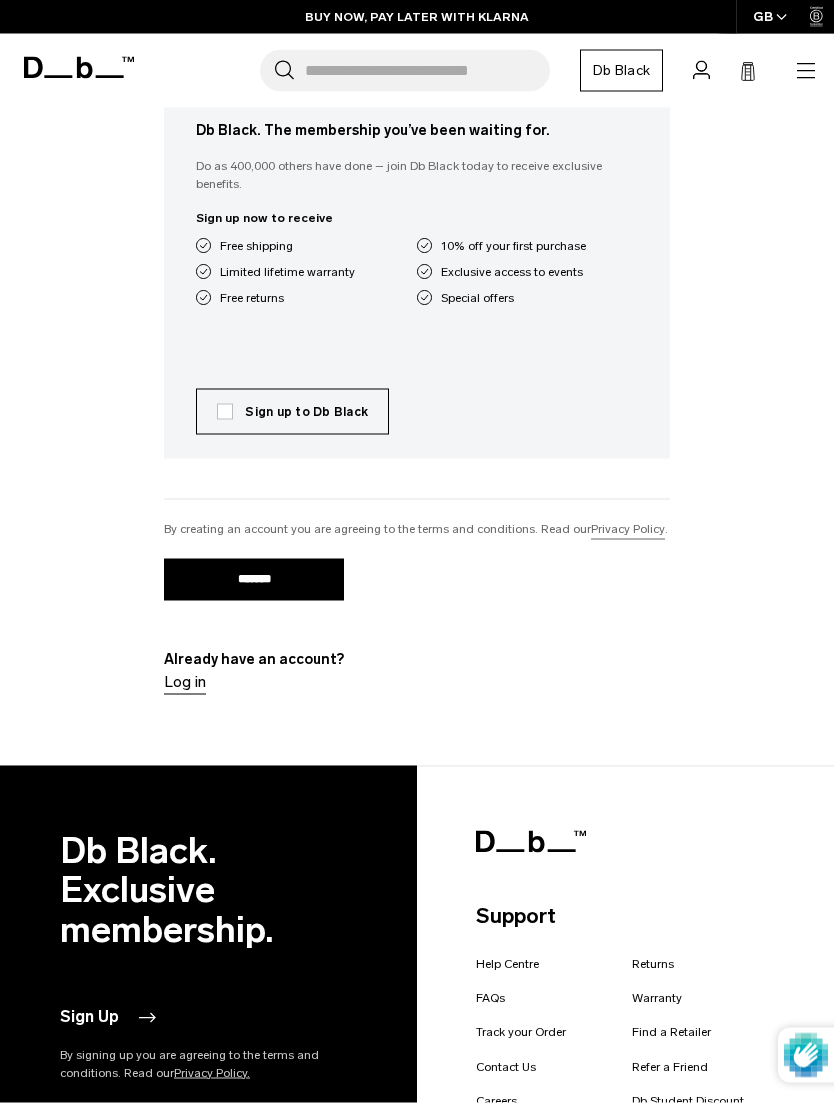 scroll, scrollTop: 395, scrollLeft: 0, axis: vertical 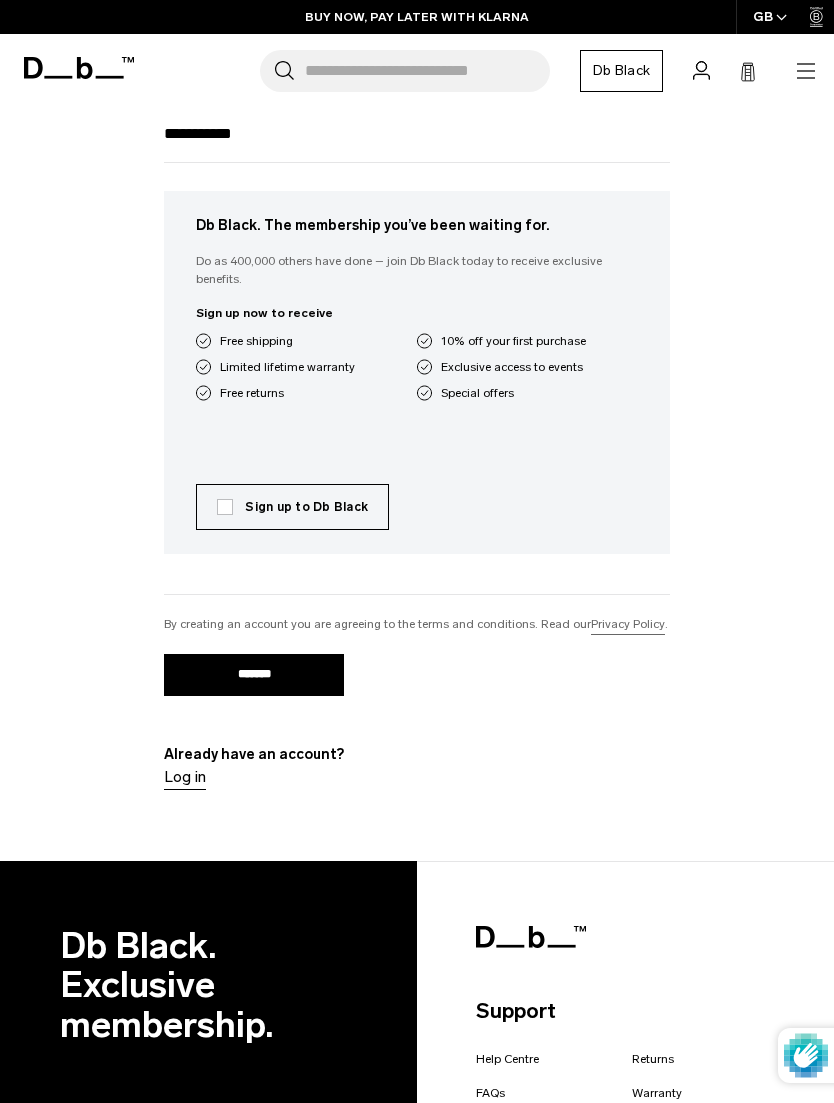 click on "*******" at bounding box center (254, 675) 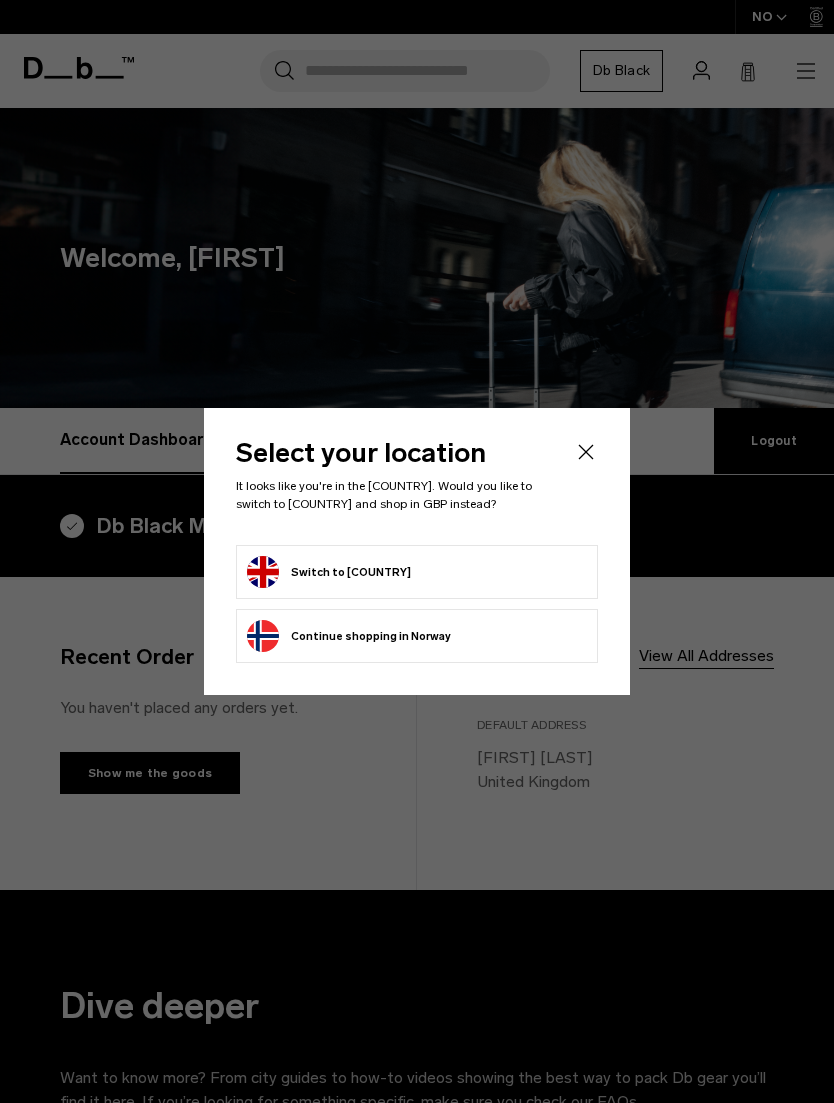 scroll, scrollTop: 0, scrollLeft: 0, axis: both 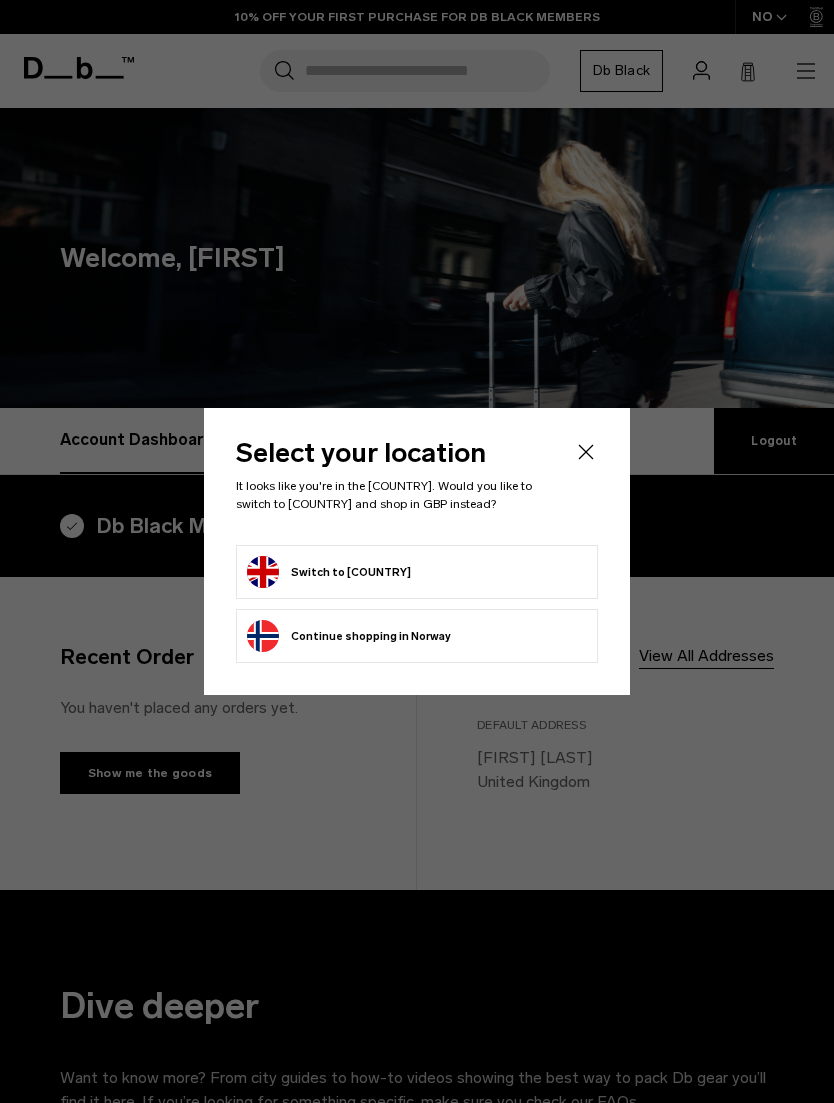click on "Switch to United Kingdom" at bounding box center (329, 572) 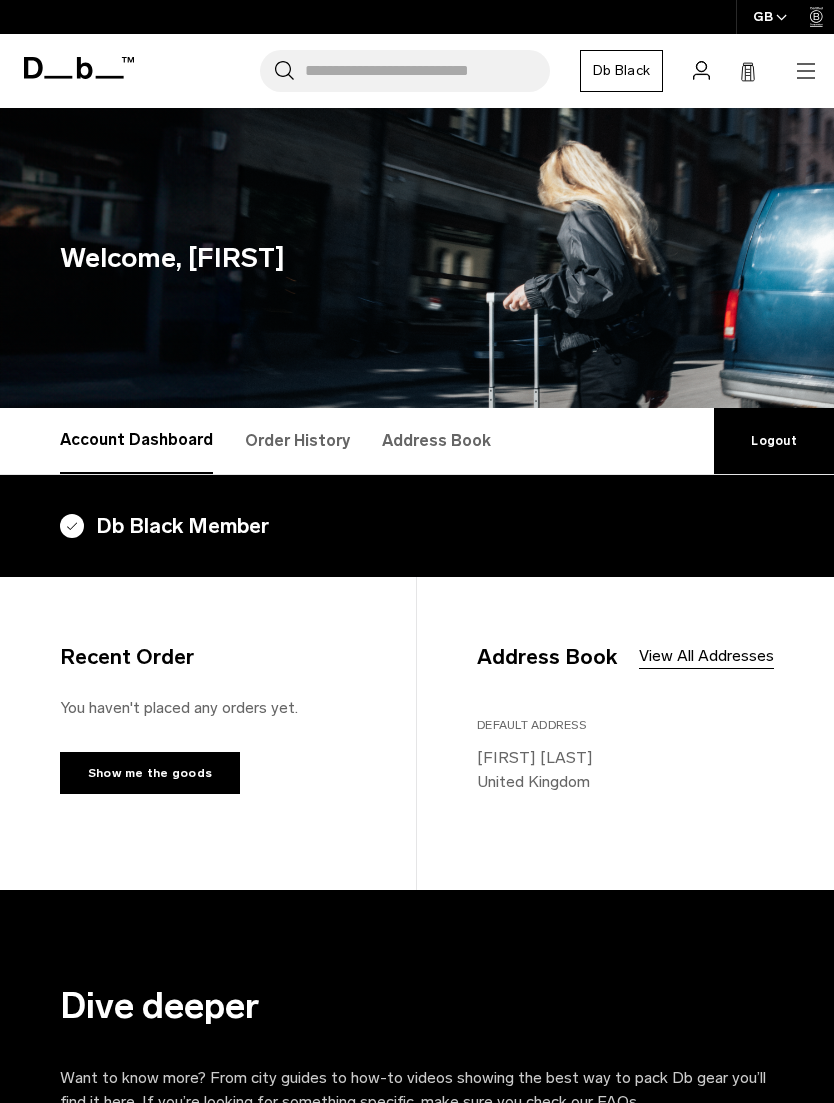 scroll, scrollTop: 0, scrollLeft: 0, axis: both 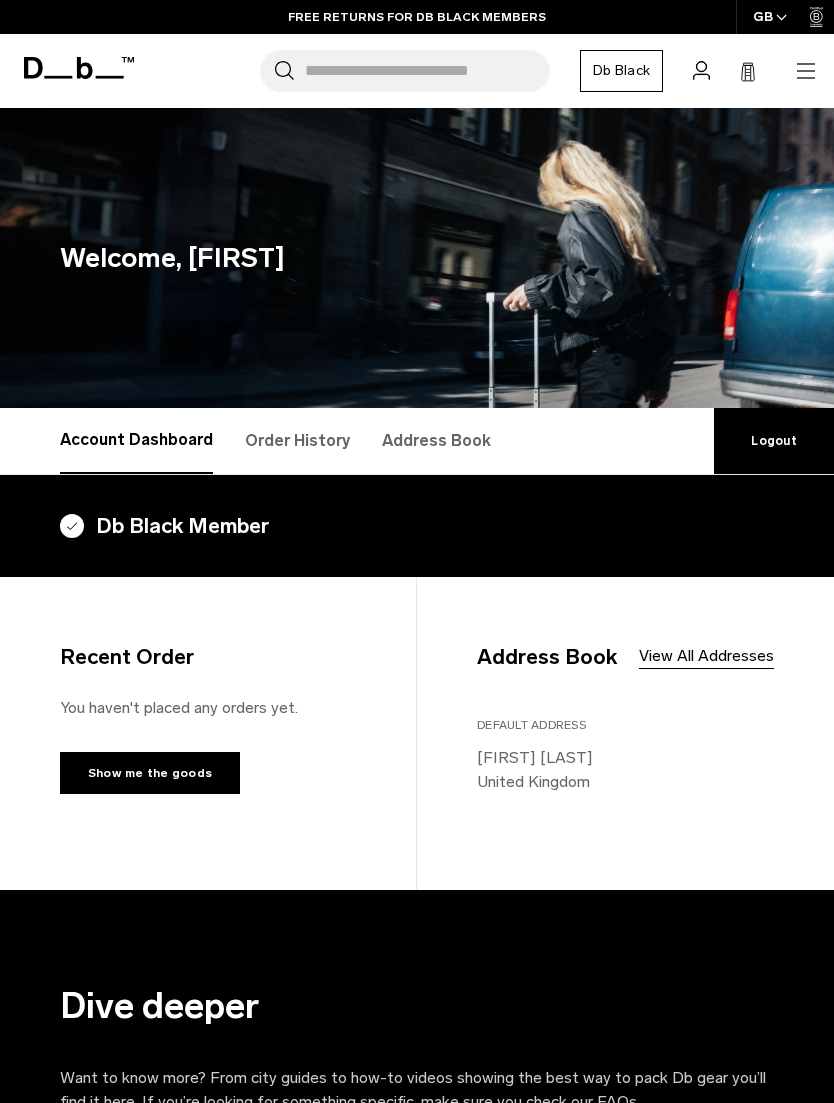 click on "Default Address" at bounding box center (531, 725) 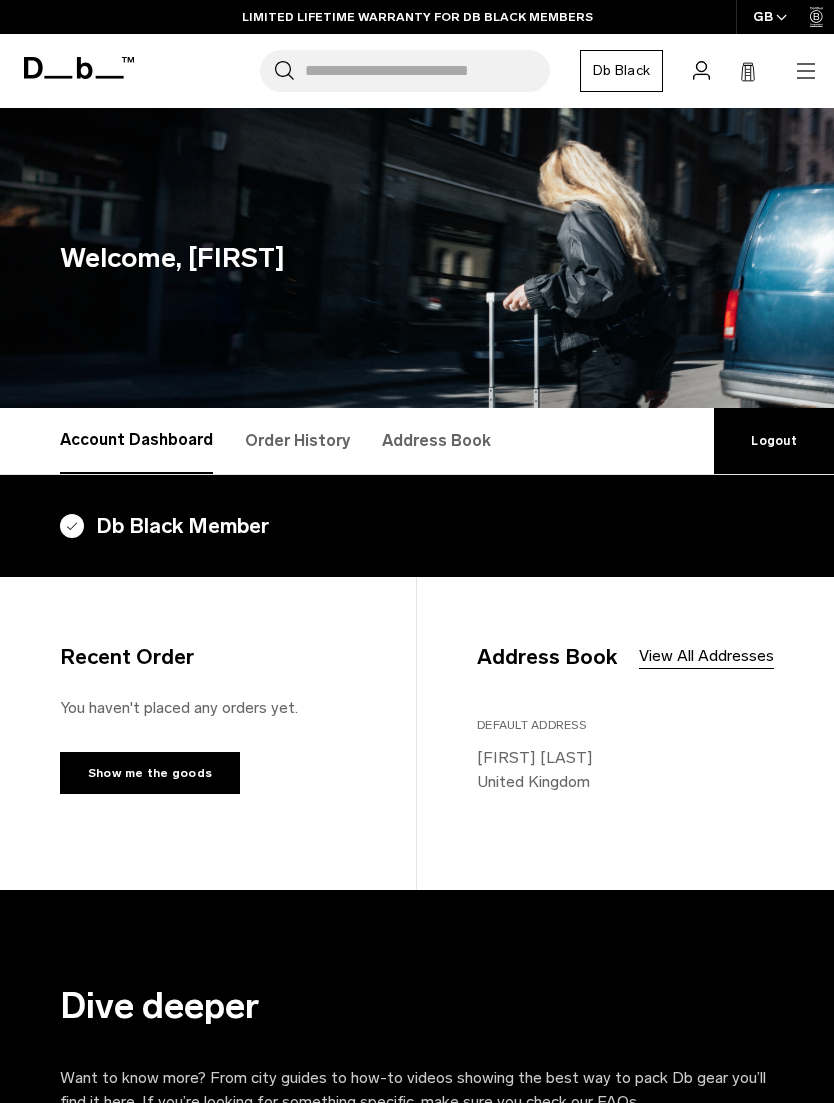 click on "Address Book" at bounding box center [547, 657] 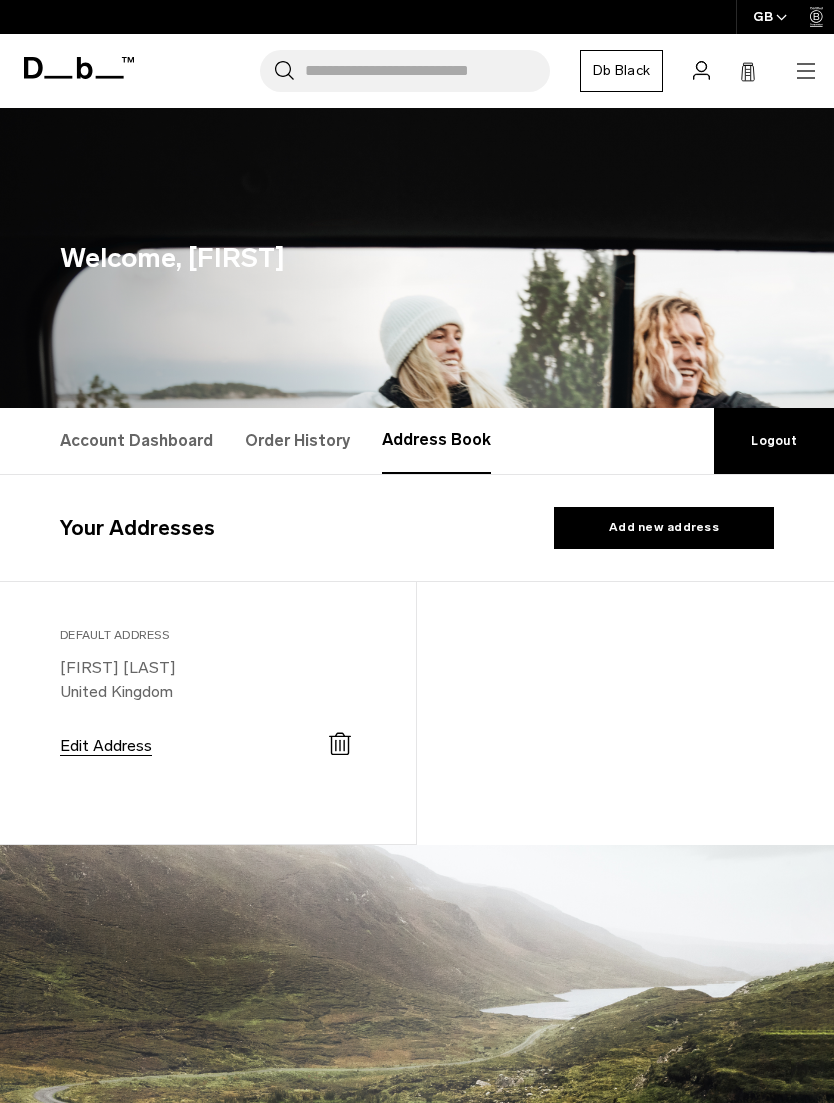 select on "**********" 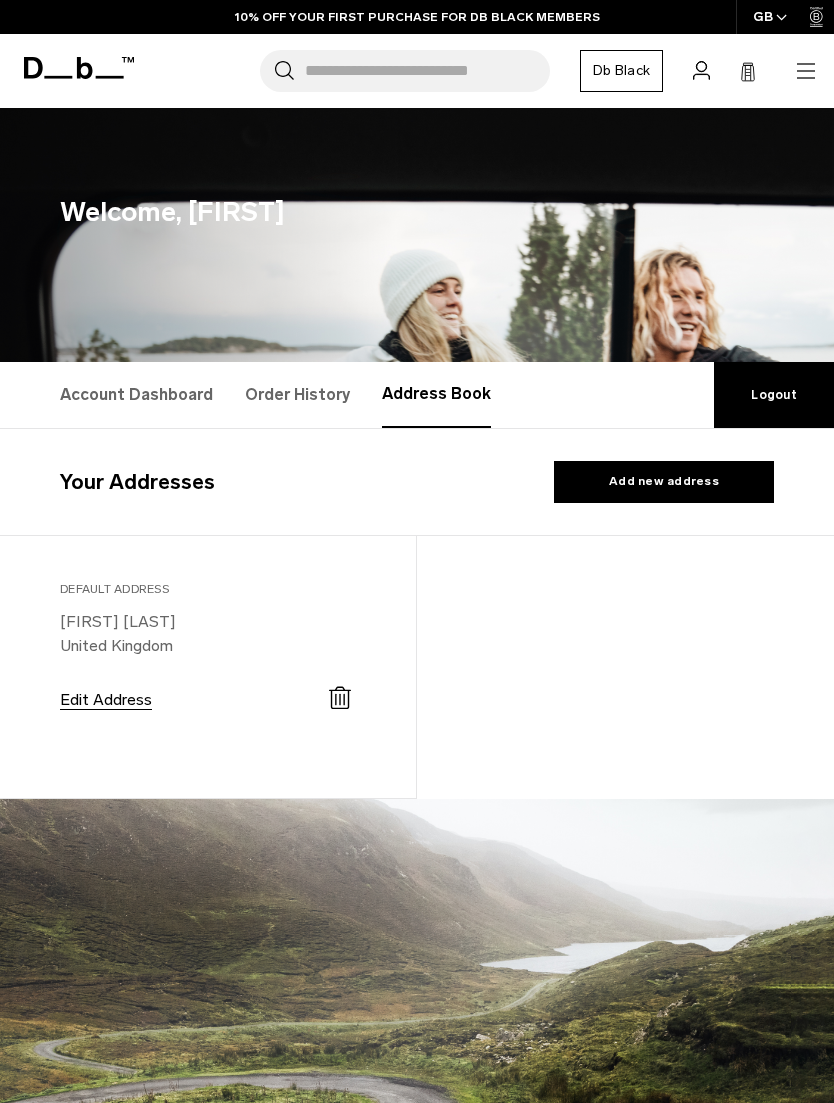 scroll, scrollTop: 78, scrollLeft: 0, axis: vertical 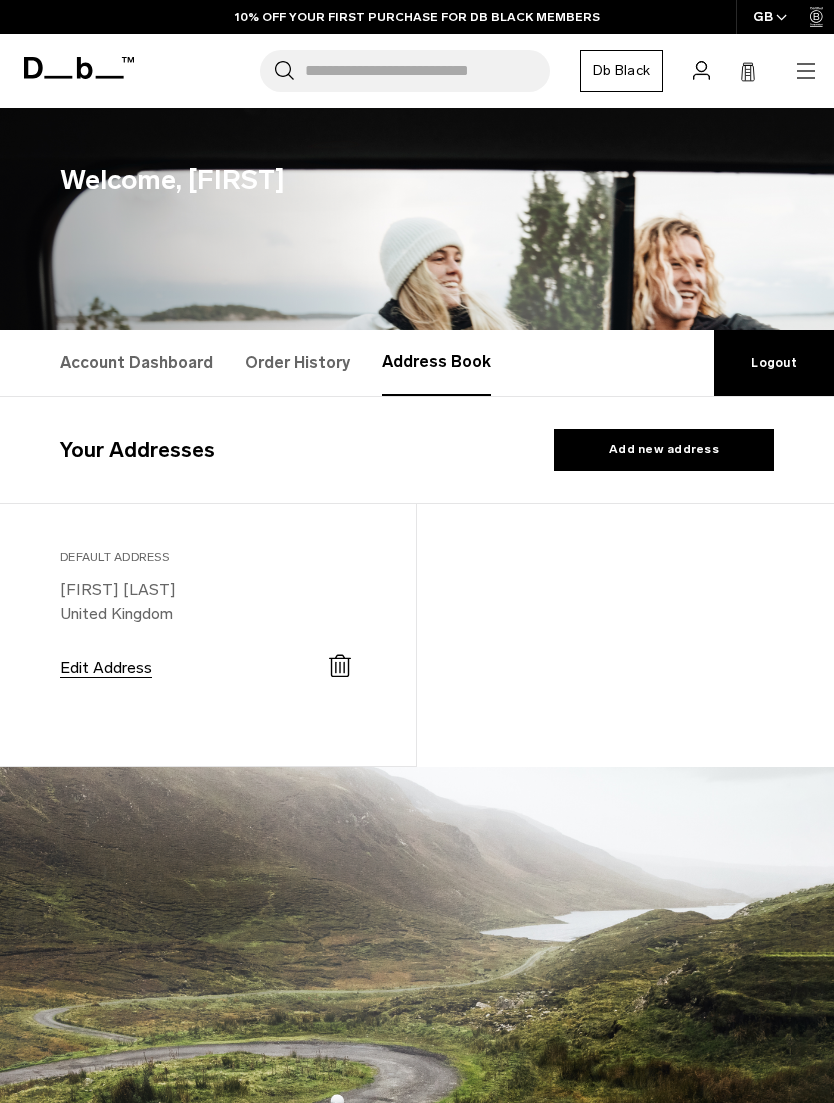 click on "Edit Address" at bounding box center [106, 668] 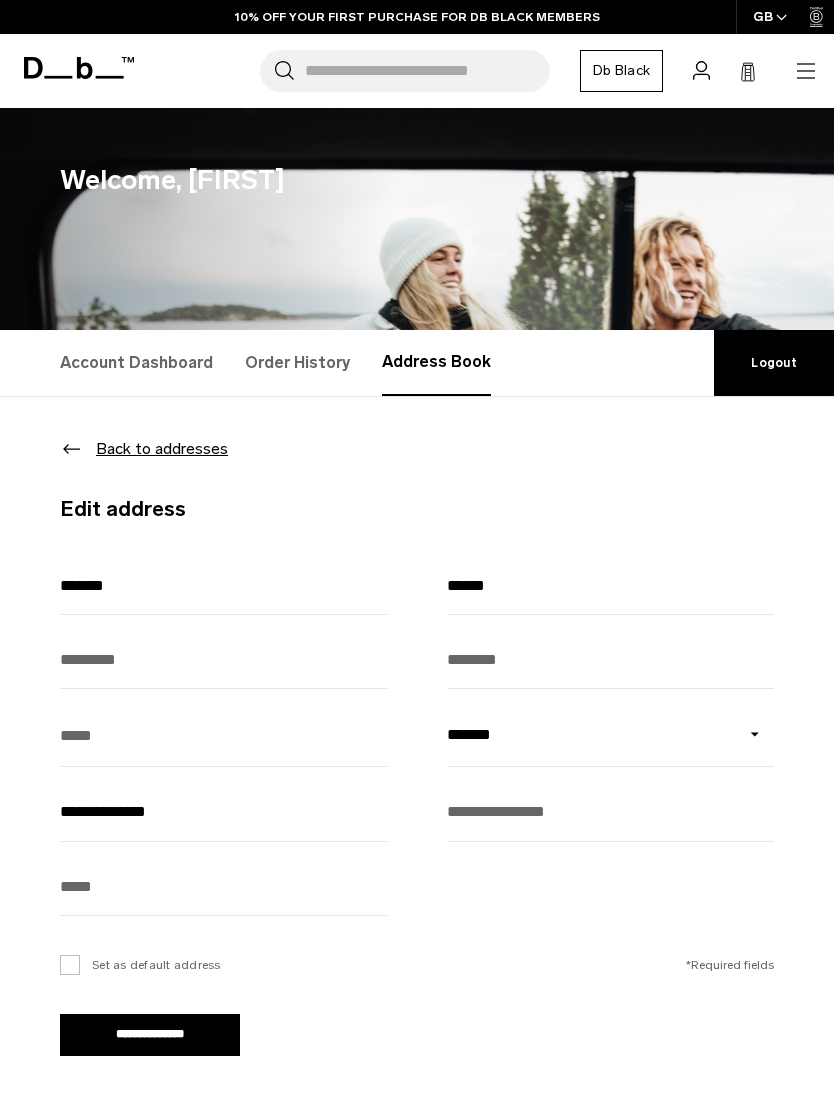 click at bounding box center (223, 659) 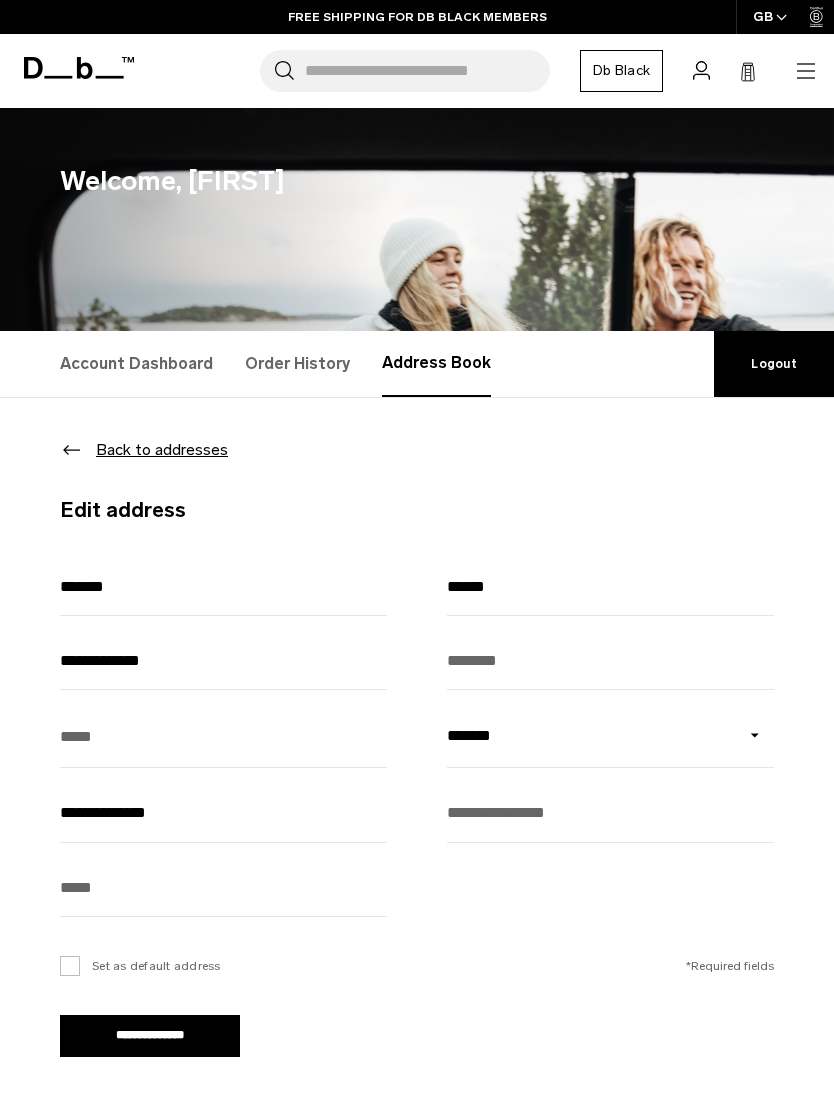 type on "**********" 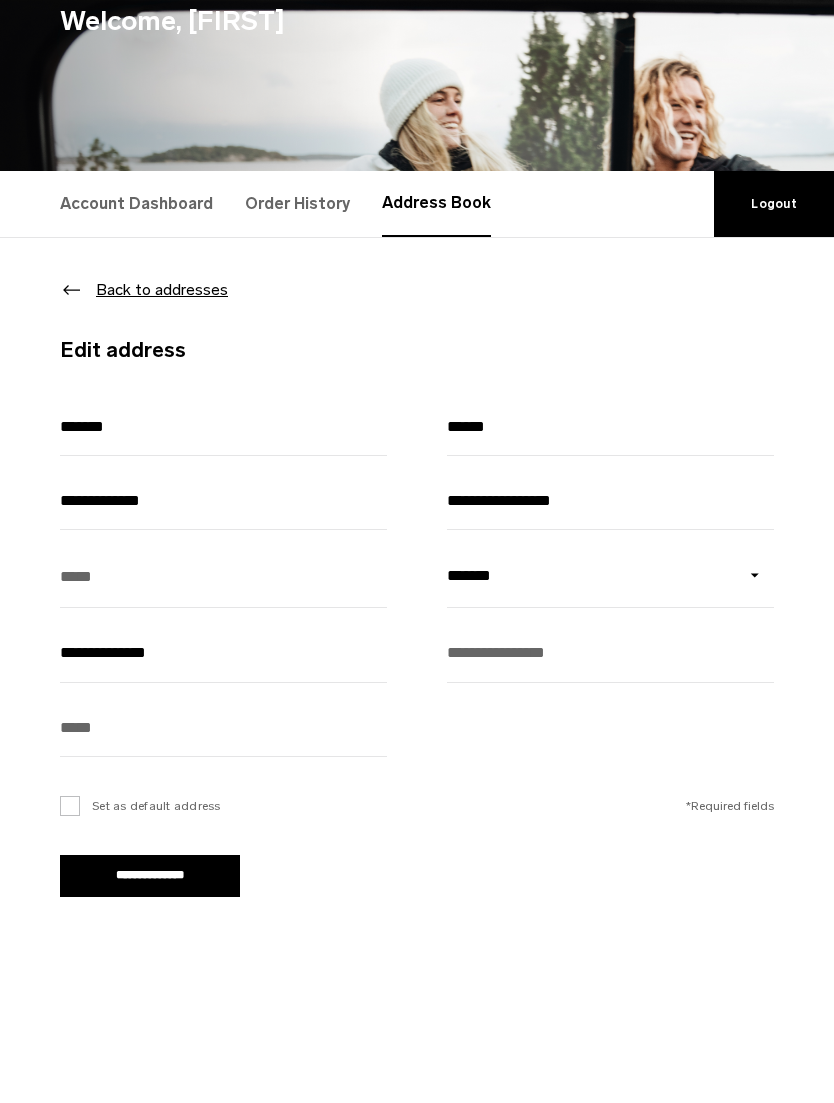 type on "**********" 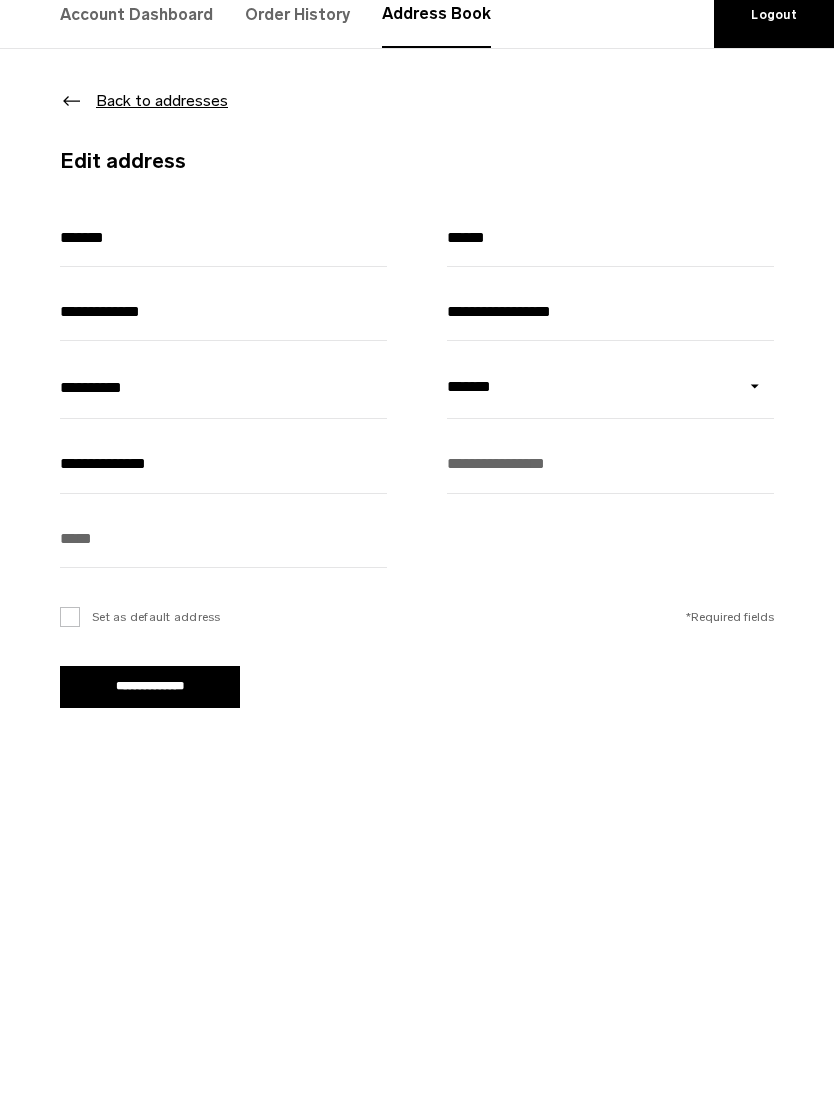 scroll, scrollTop: 105, scrollLeft: 0, axis: vertical 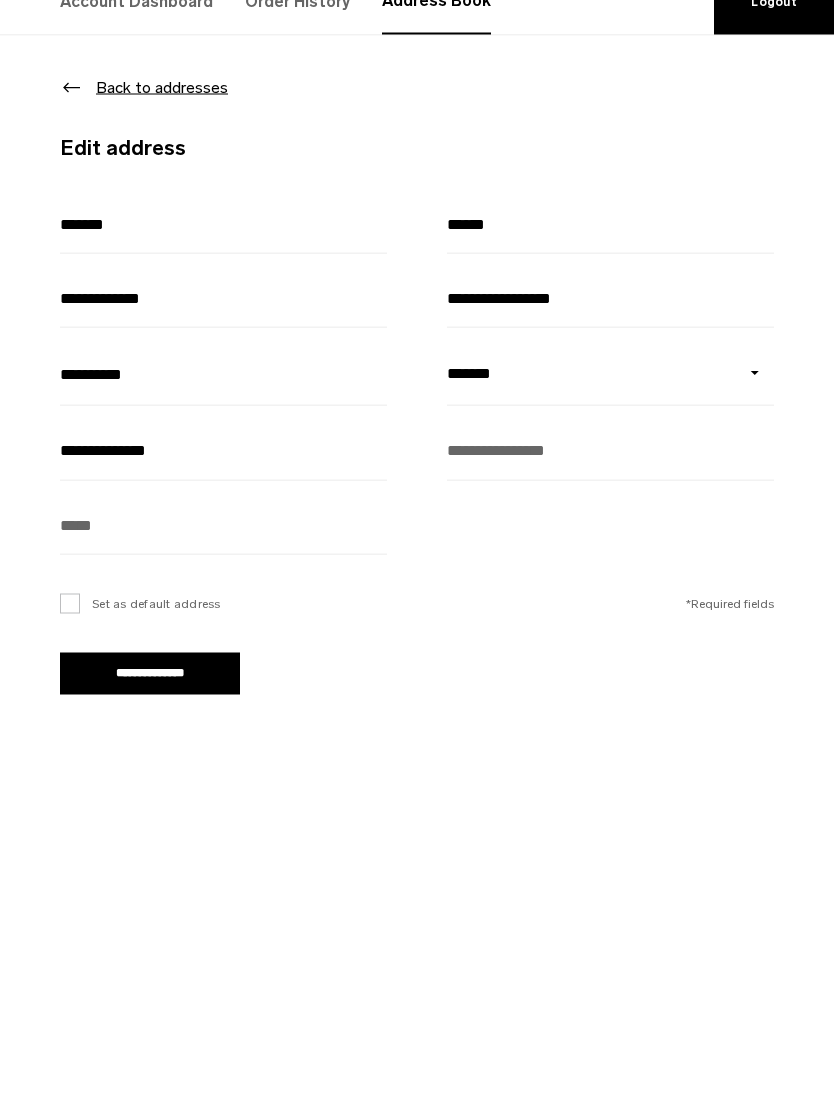 type on "**********" 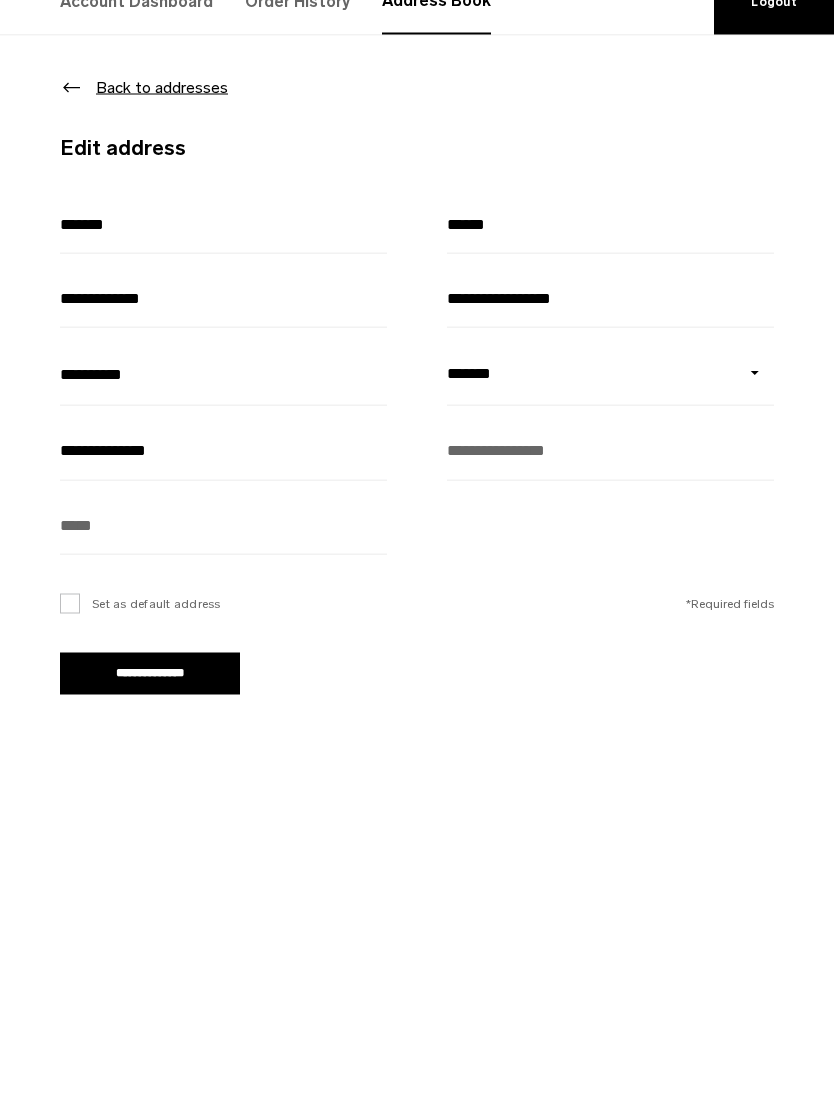 click on "**********" at bounding box center (223, 785) 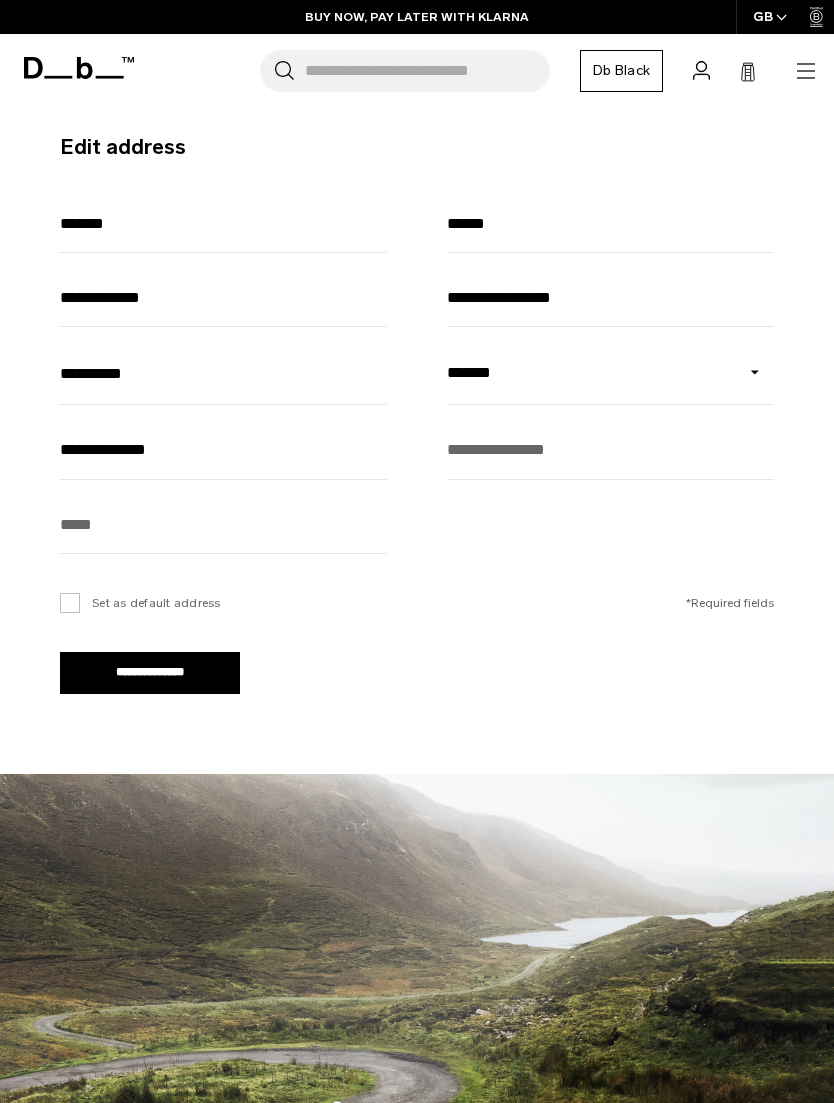select on "*******" 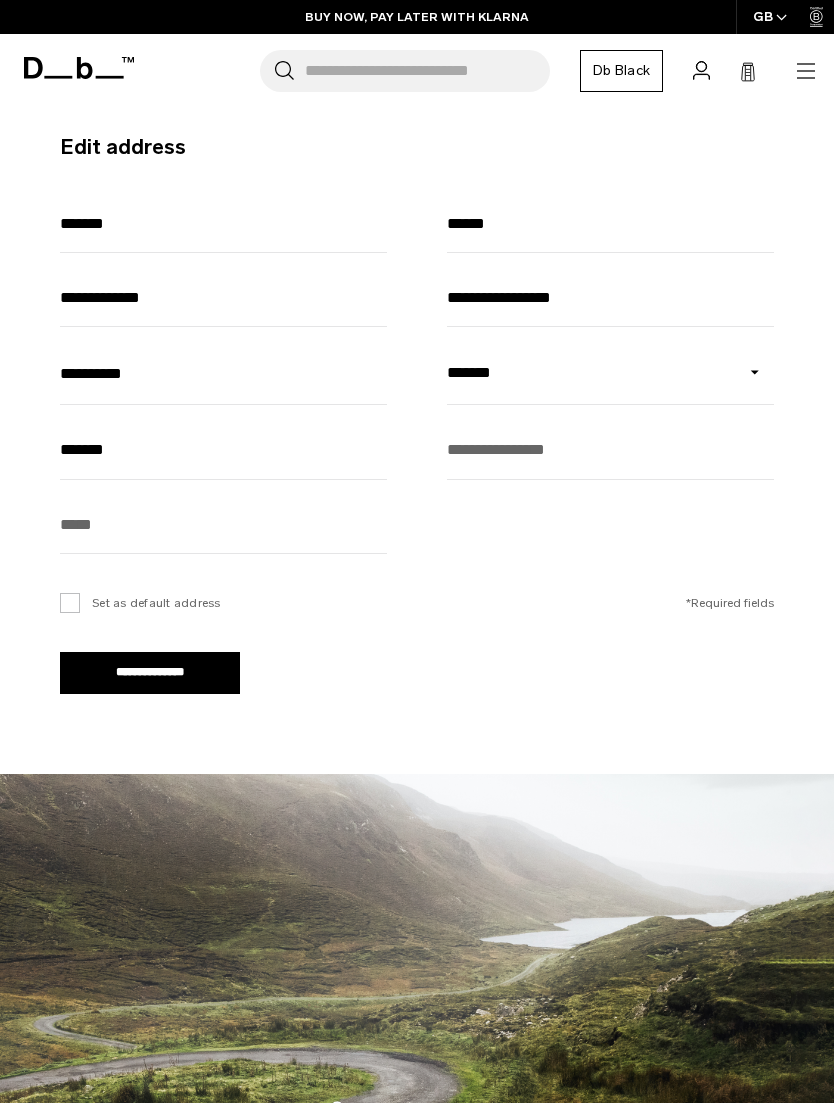 click at bounding box center (610, 450) 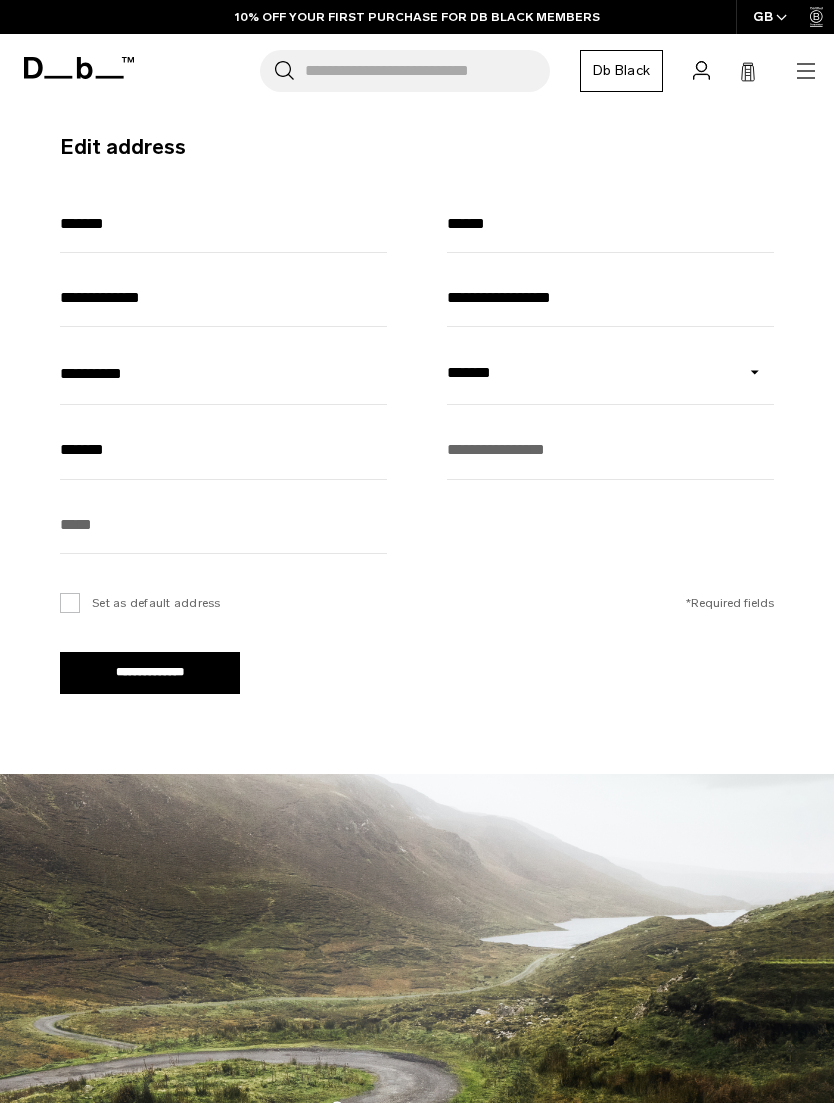 type on "*" 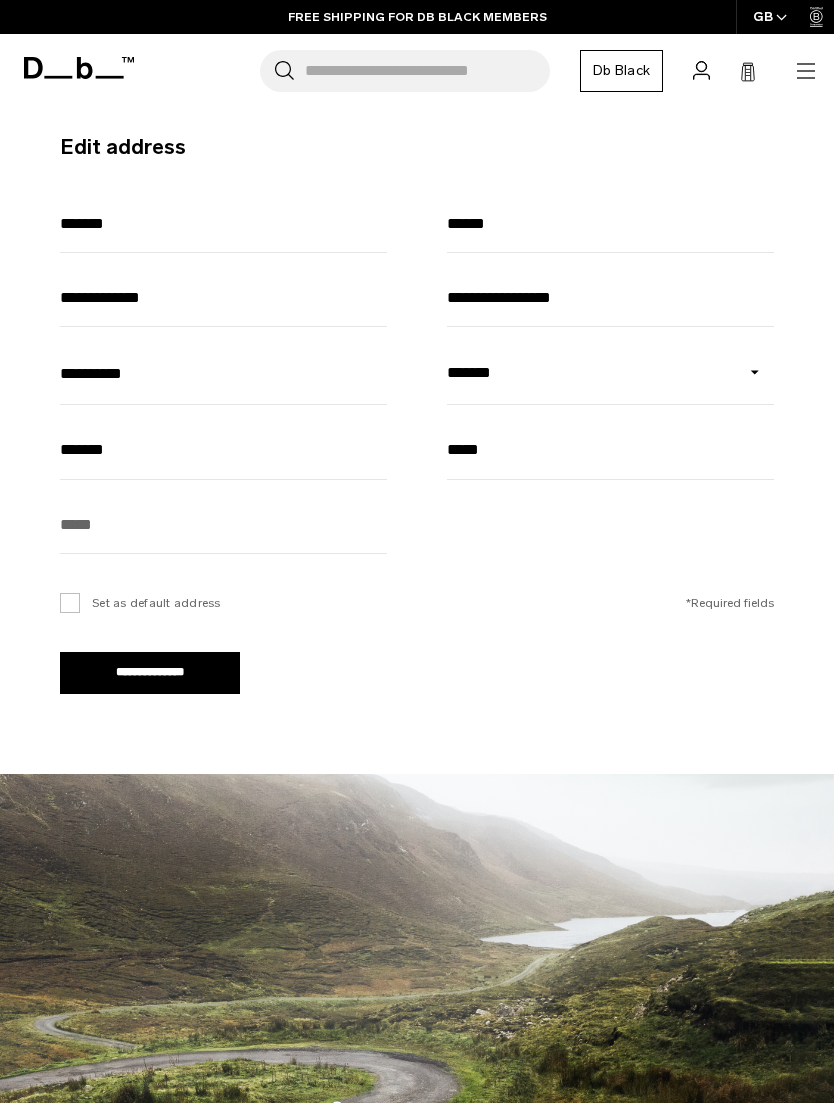 type on "*****" 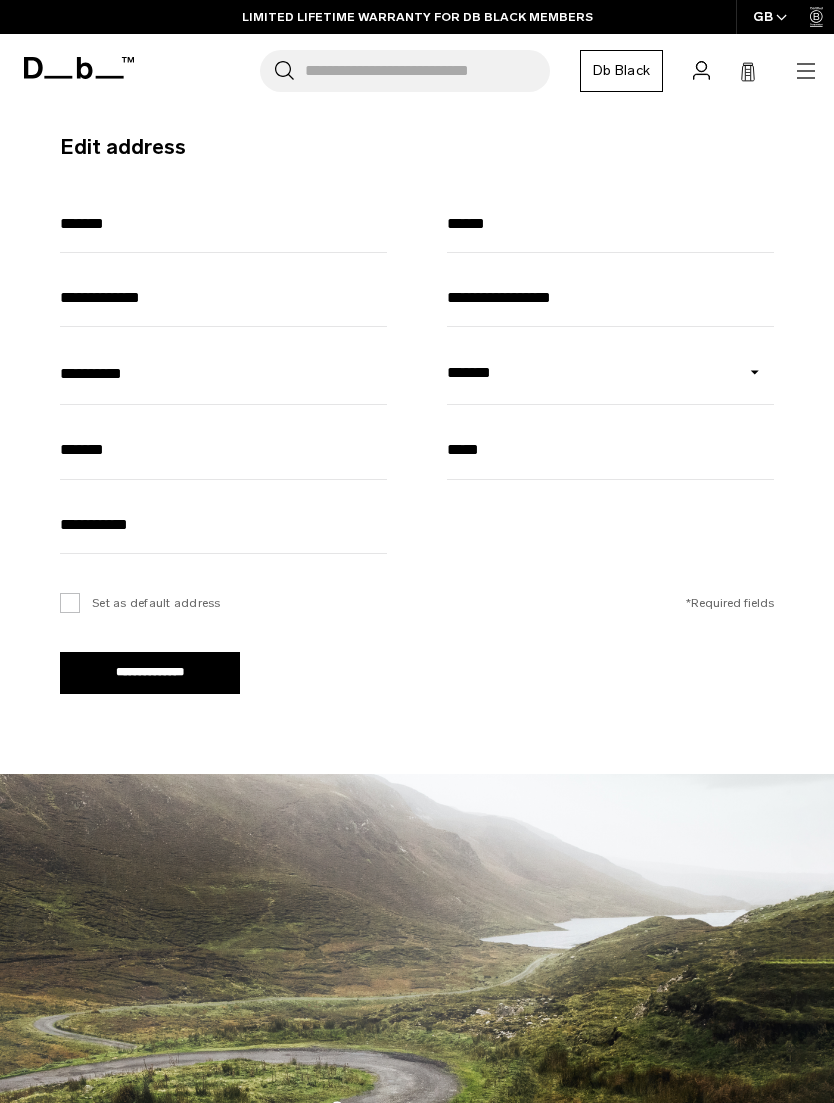 type on "**********" 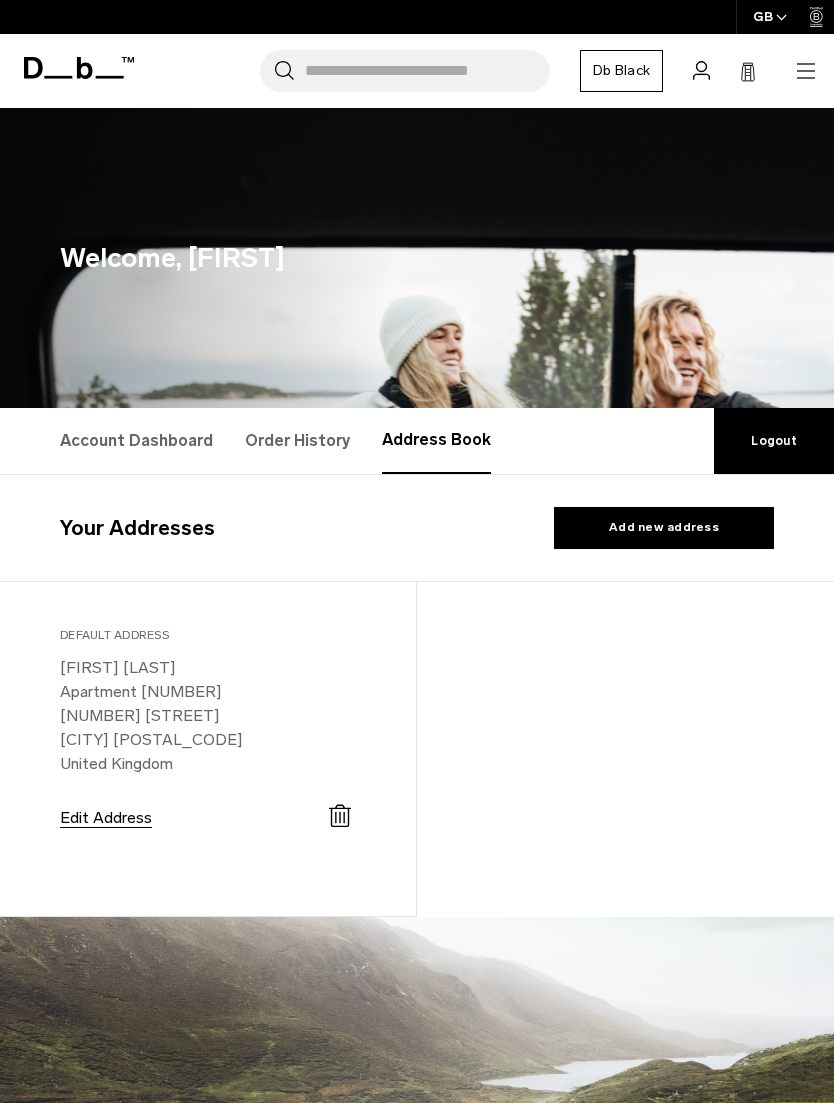 select on "**********" 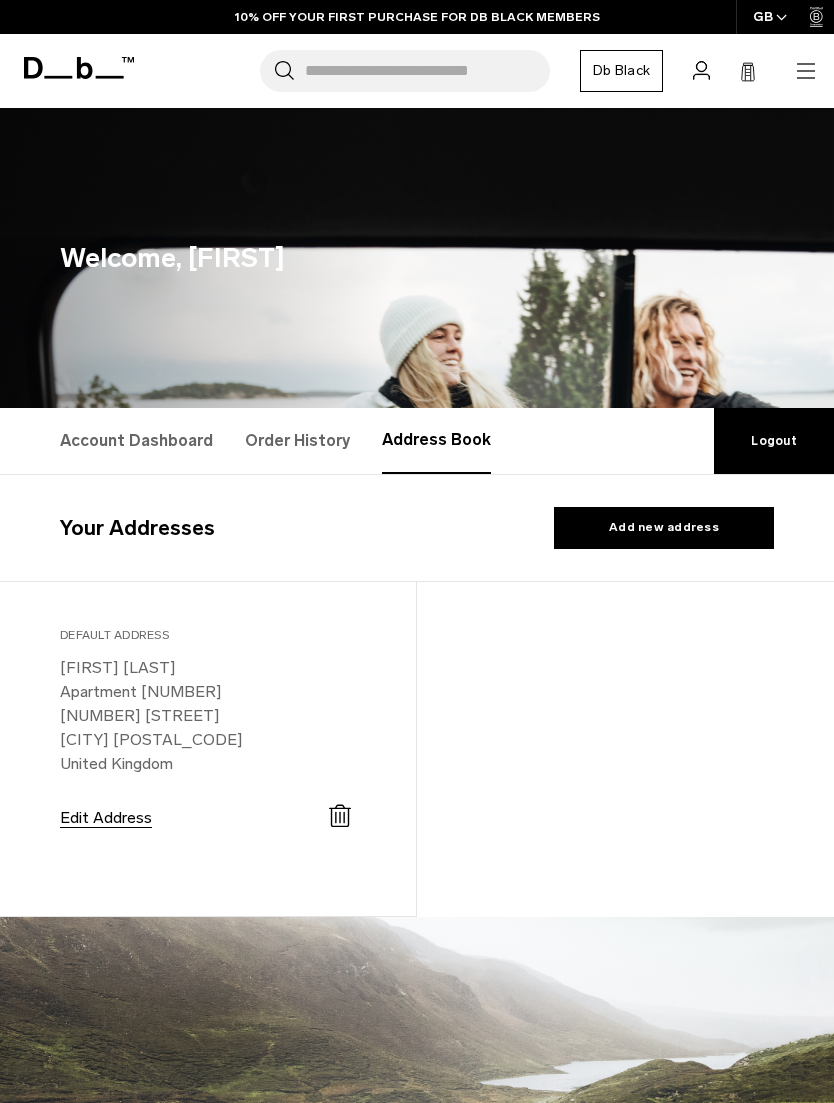 scroll, scrollTop: 0, scrollLeft: 0, axis: both 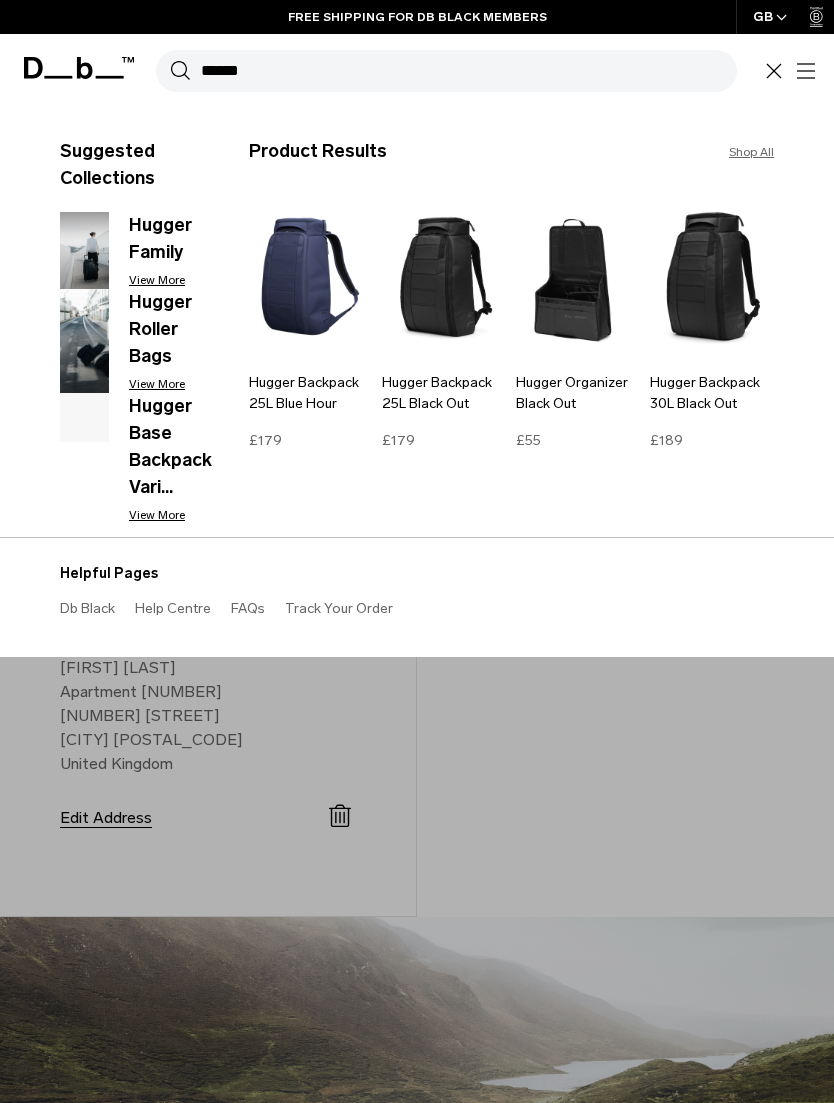 type on "******" 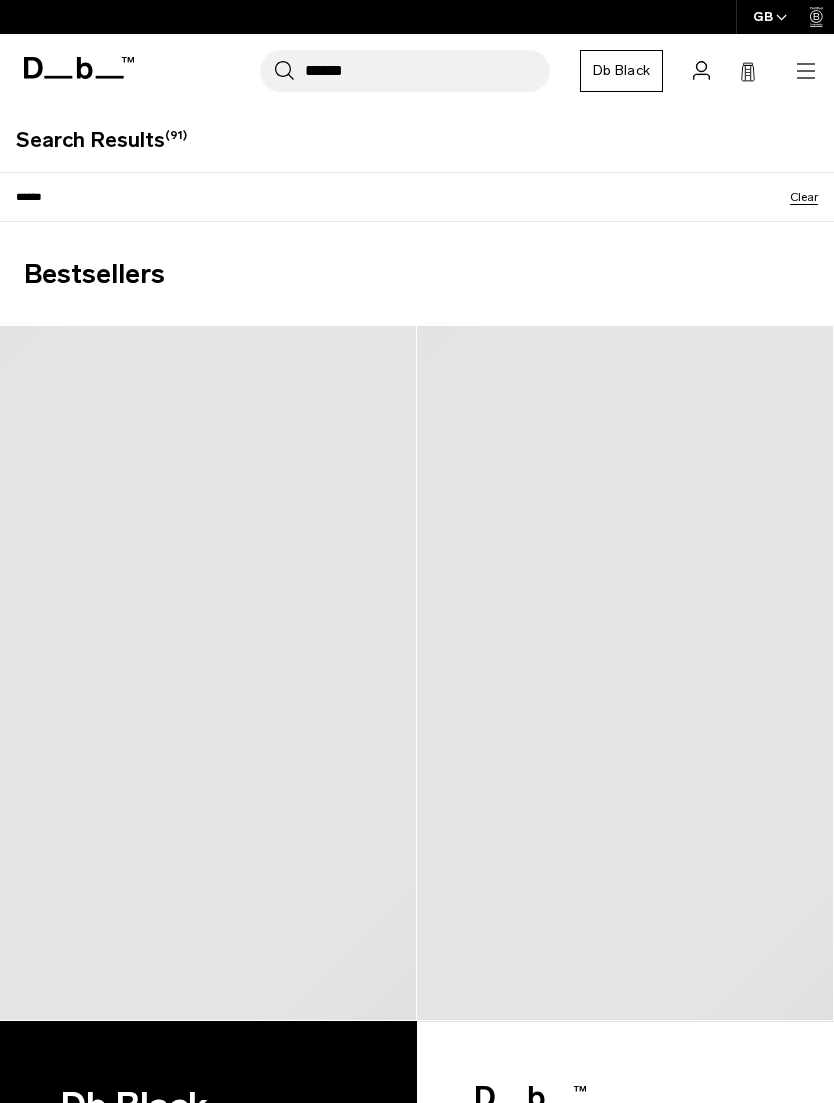 scroll, scrollTop: 0, scrollLeft: 0, axis: both 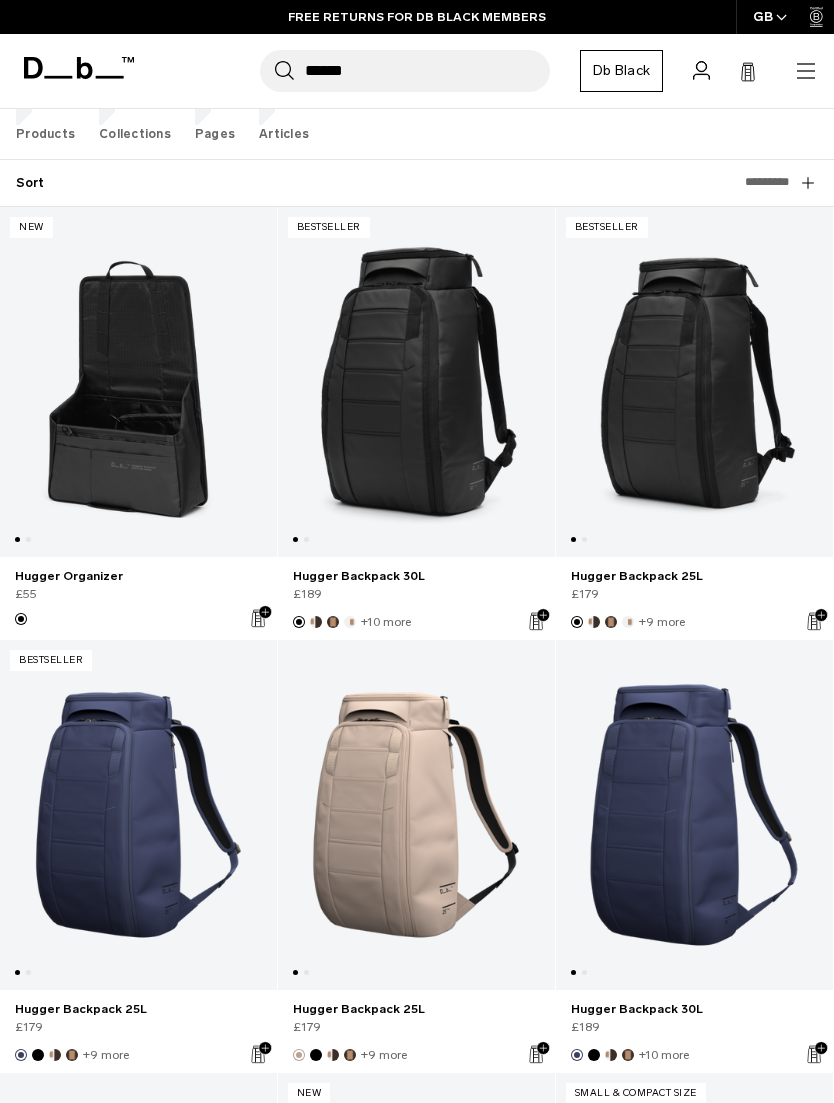 click at bounding box center (694, 382) 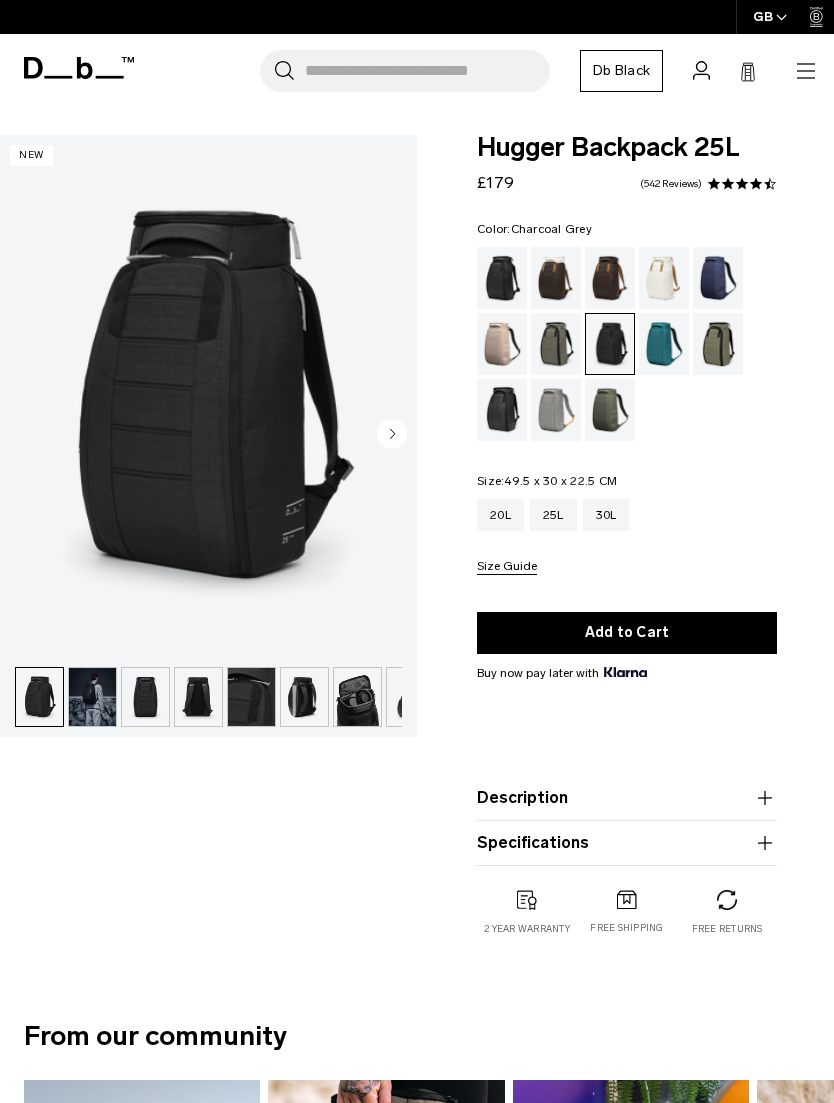 scroll, scrollTop: 0, scrollLeft: 0, axis: both 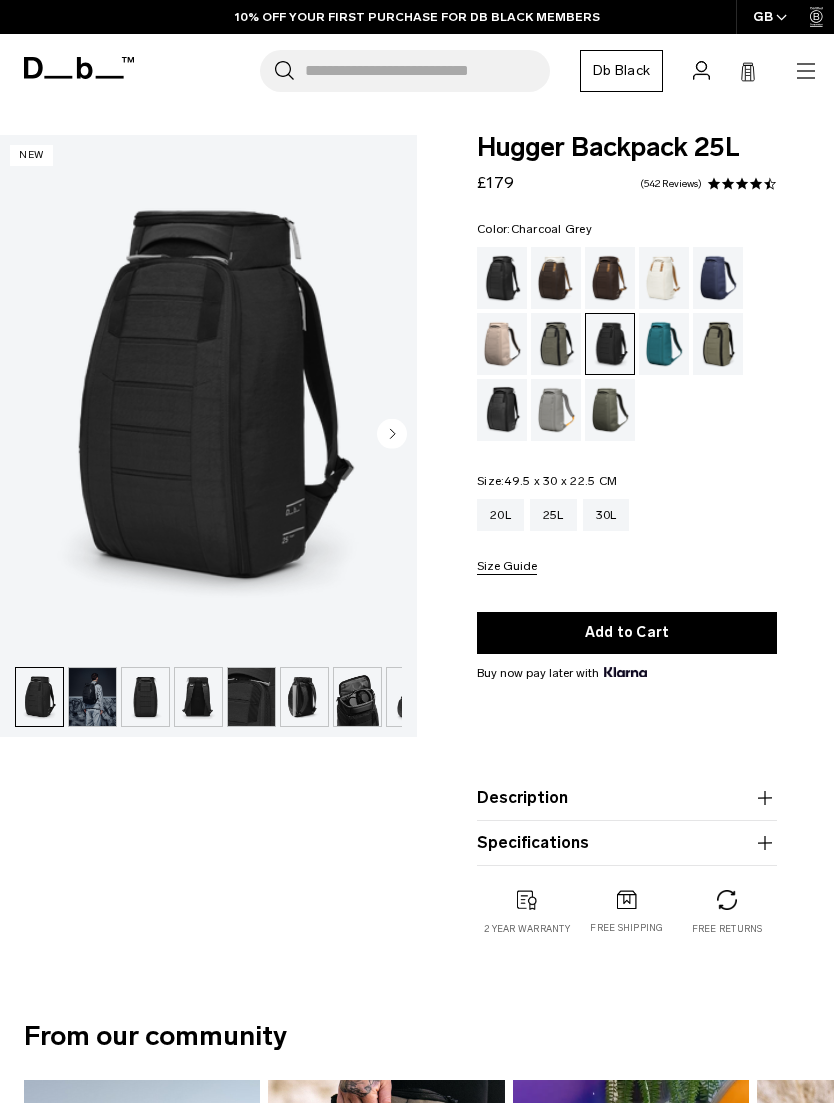 click at bounding box center [502, 344] 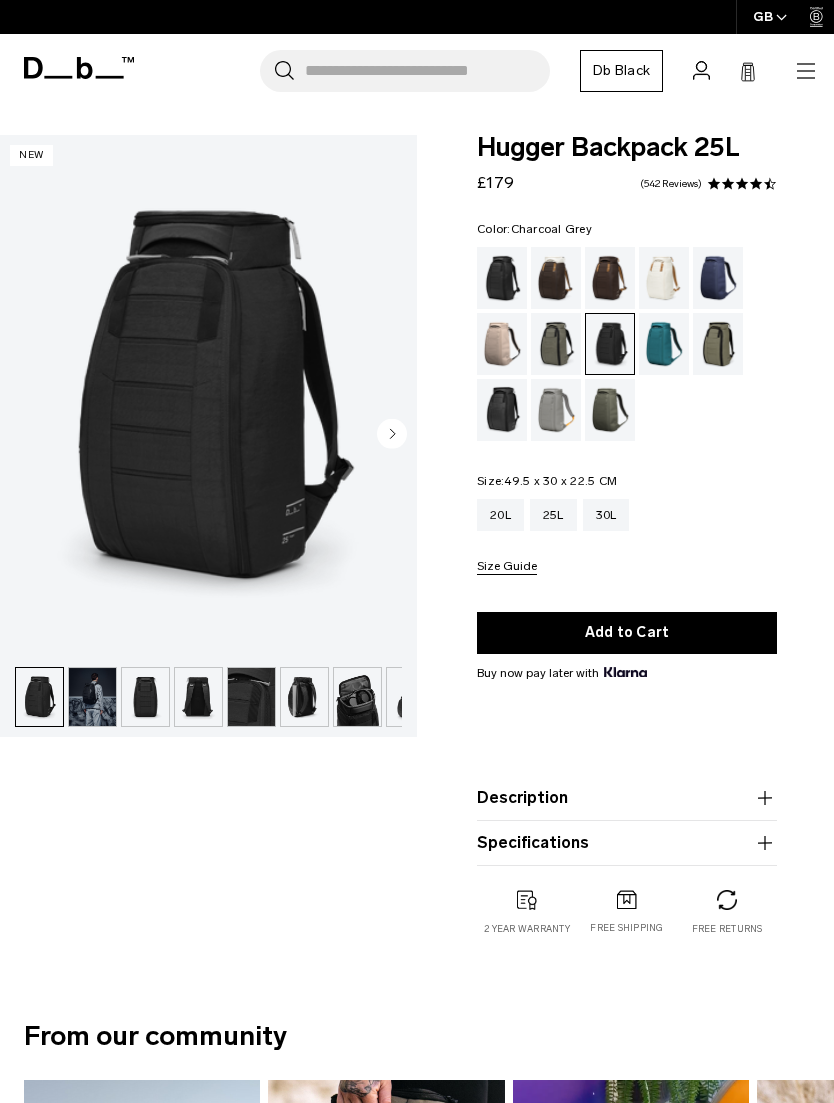 scroll, scrollTop: 0, scrollLeft: 0, axis: both 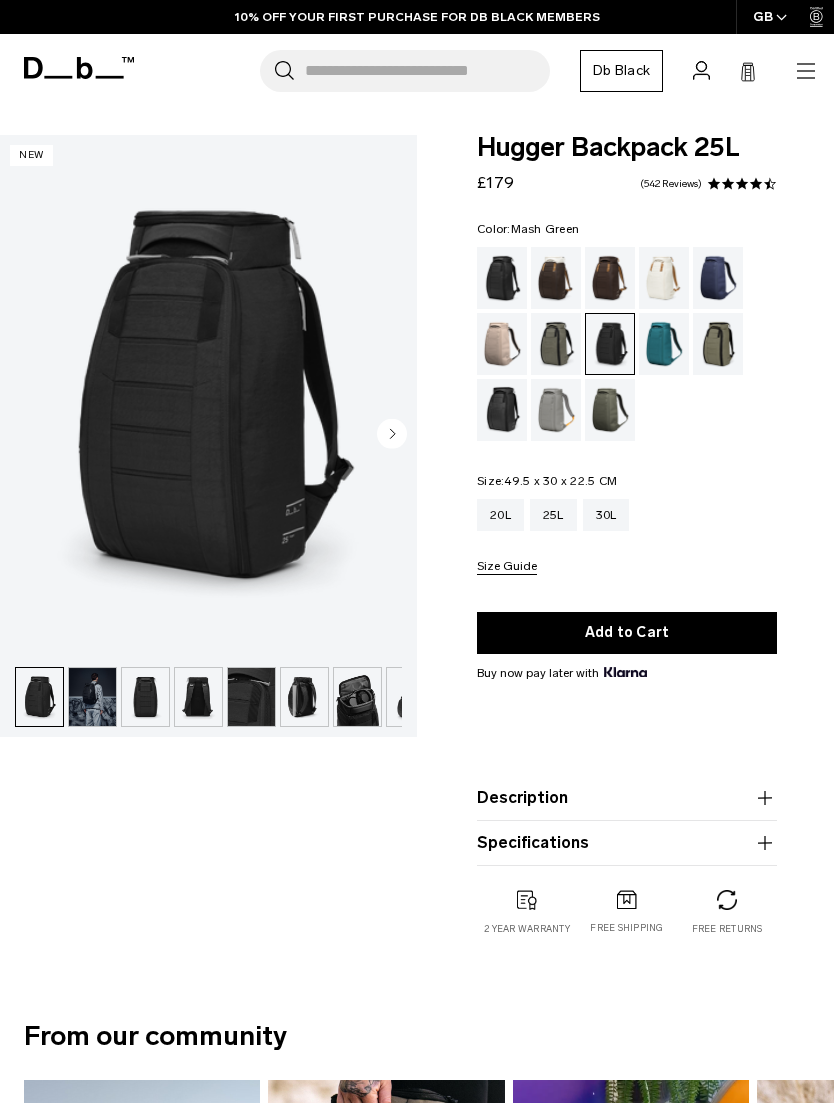 click at bounding box center [718, 344] 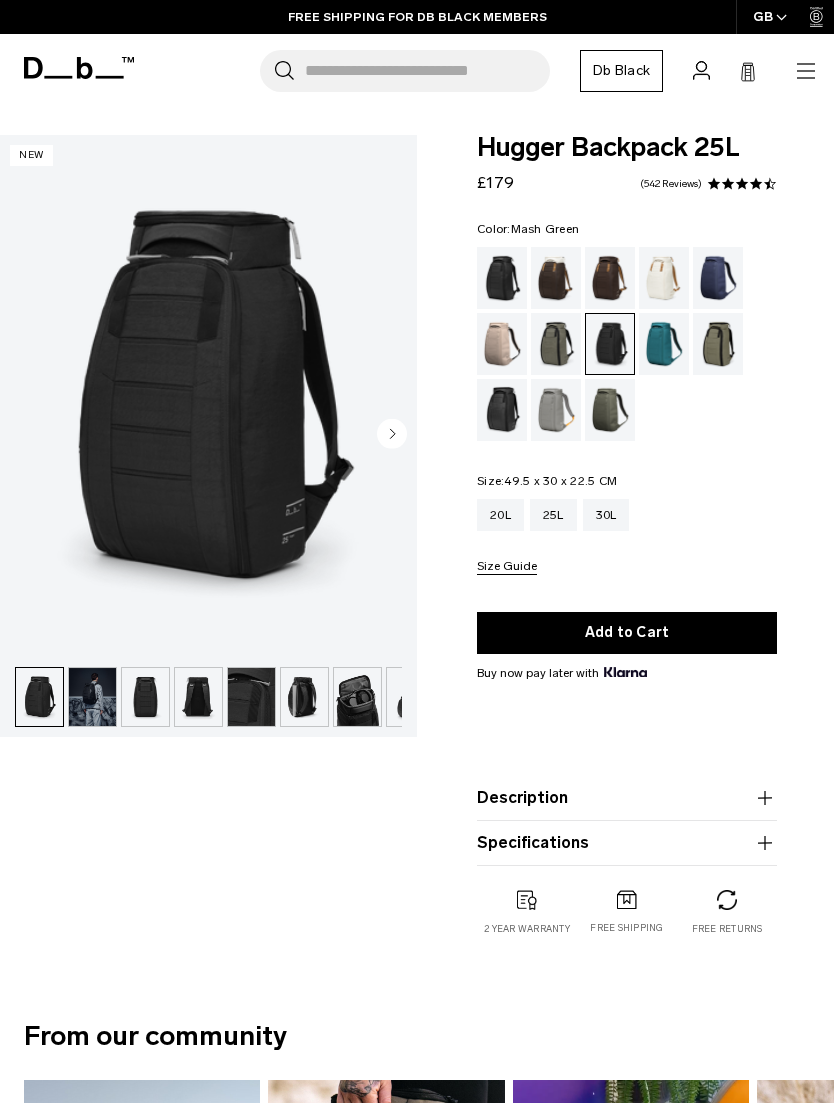 click at bounding box center (718, 344) 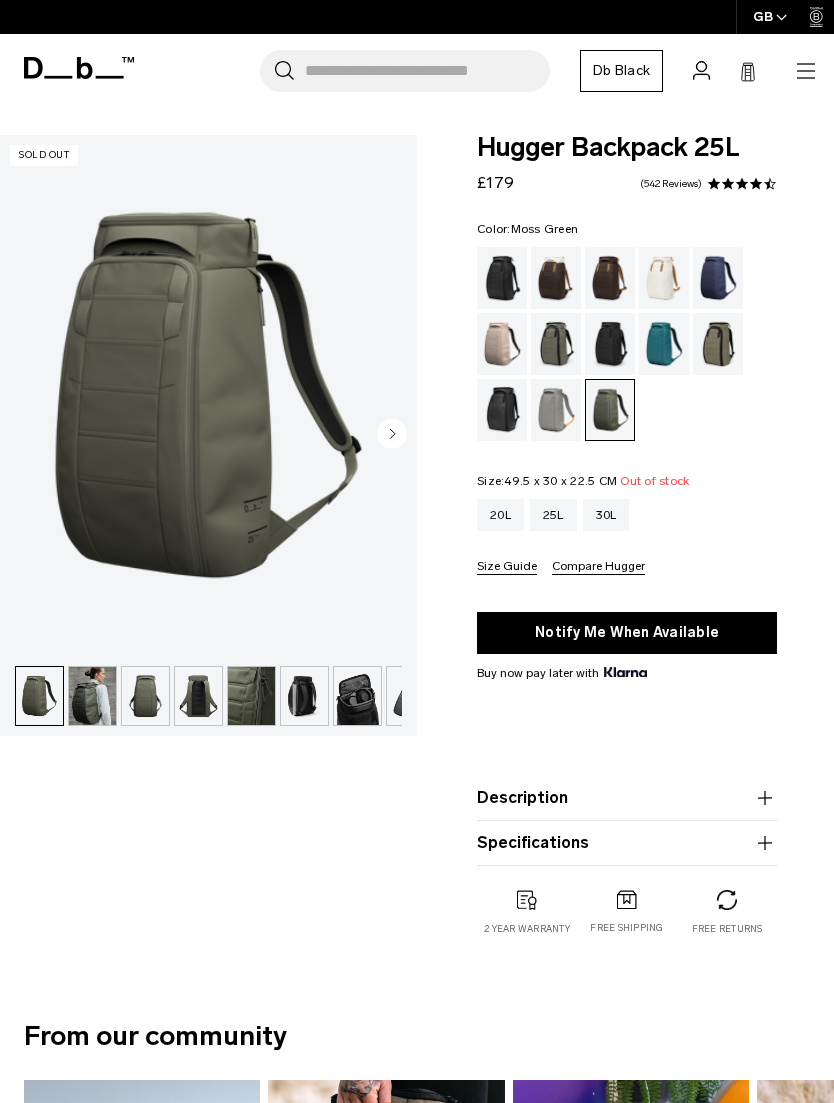 scroll, scrollTop: 0, scrollLeft: 0, axis: both 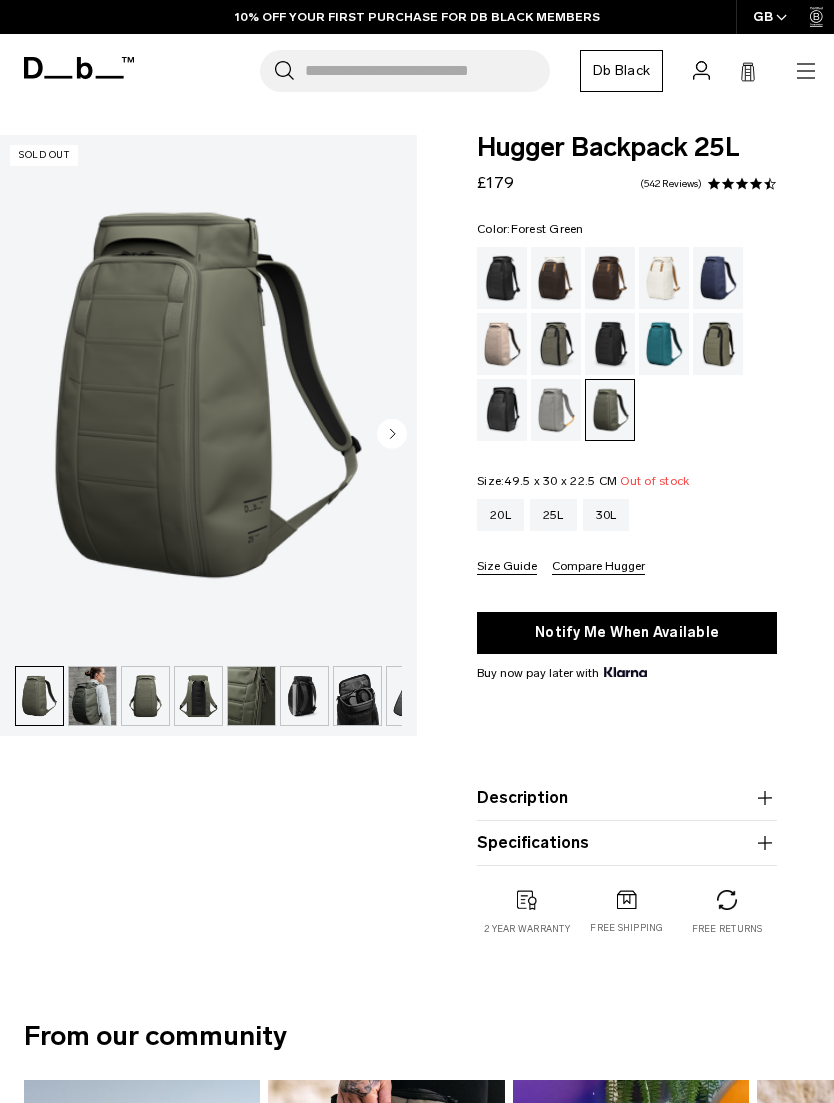click at bounding box center [556, 344] 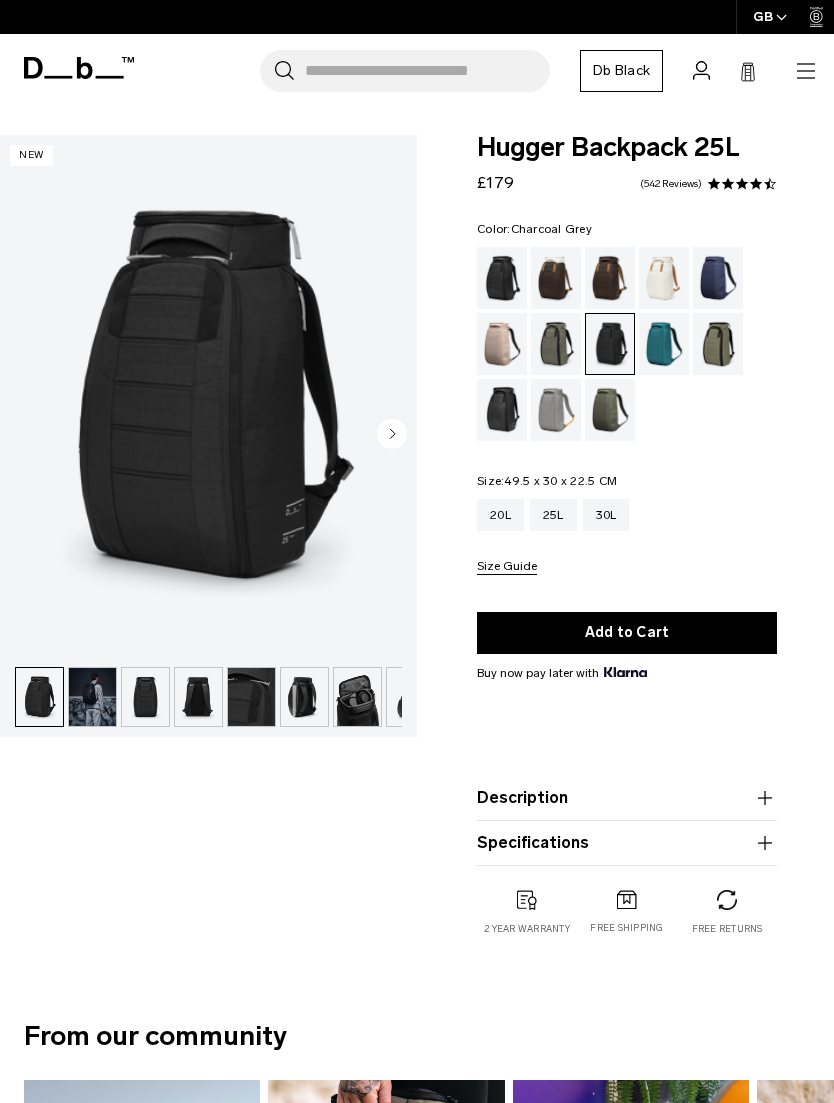 scroll, scrollTop: 0, scrollLeft: 0, axis: both 